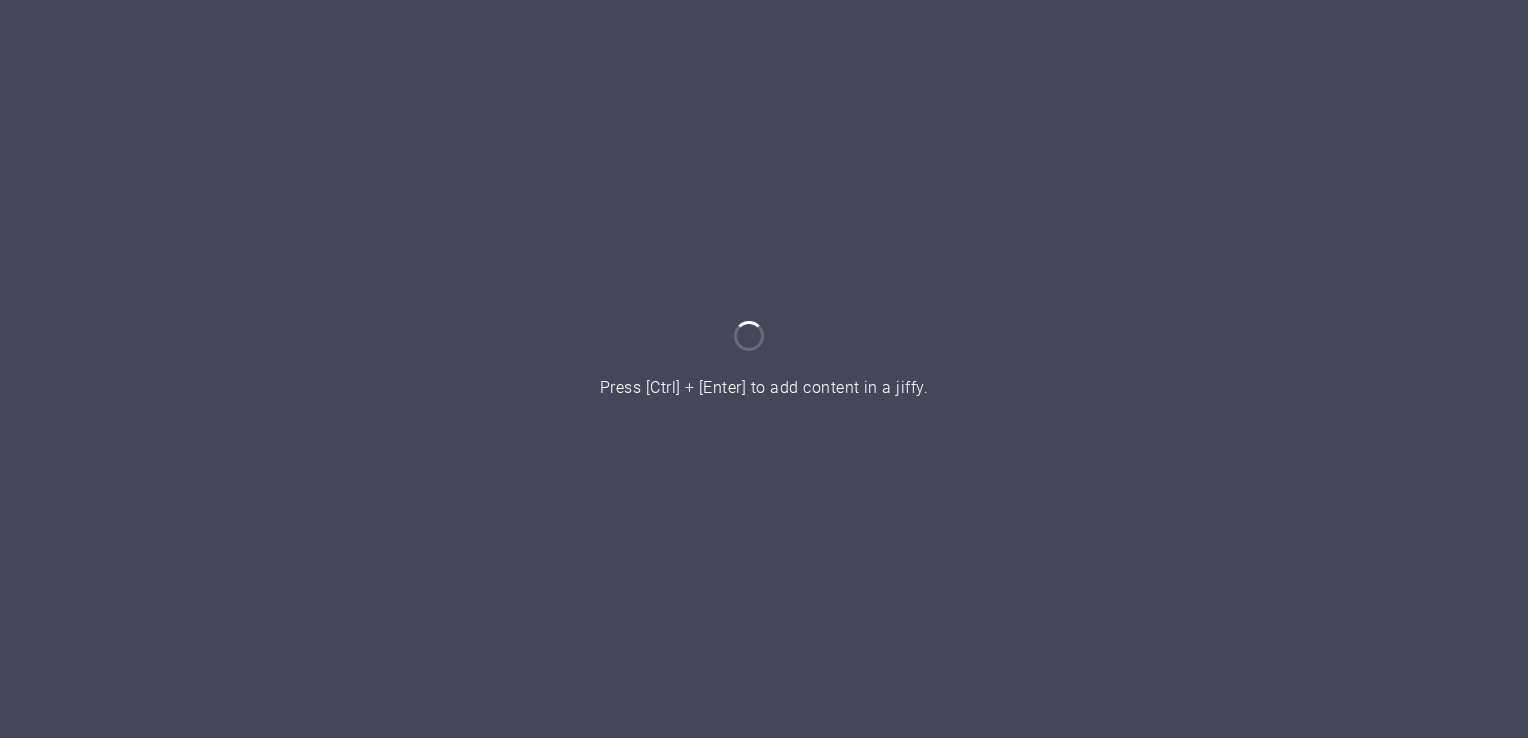 scroll, scrollTop: 0, scrollLeft: 0, axis: both 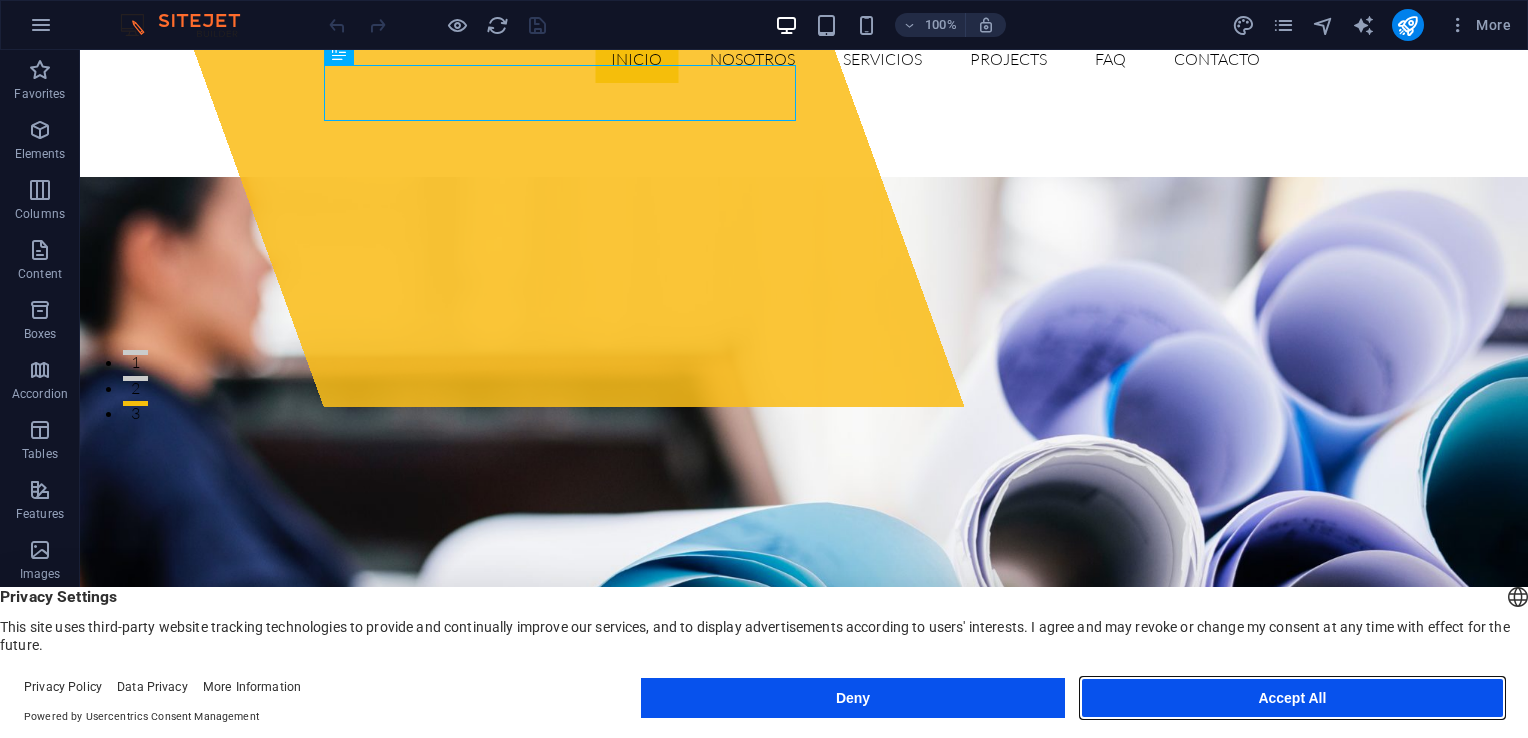 click on "Accept All" at bounding box center (1292, 698) 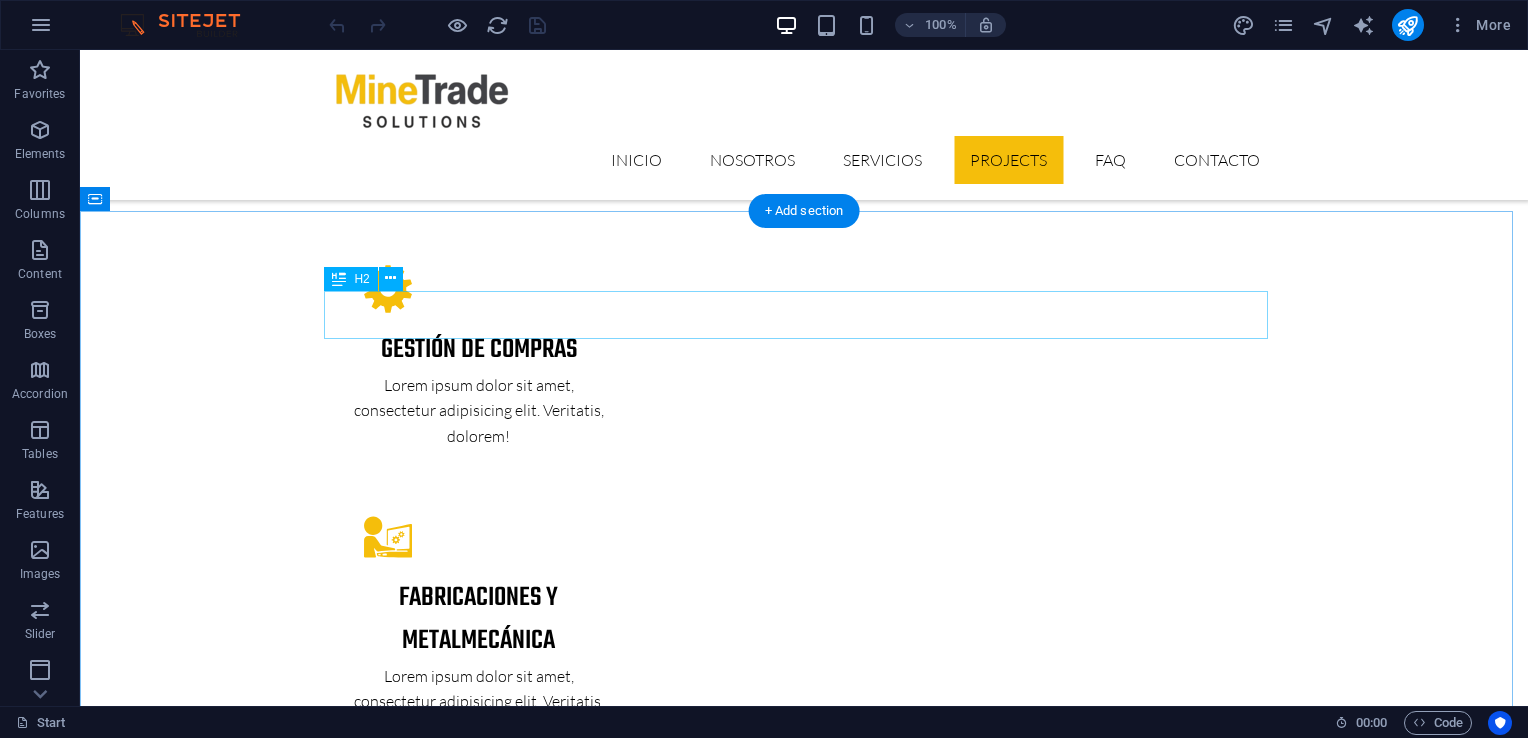 scroll, scrollTop: 3300, scrollLeft: 0, axis: vertical 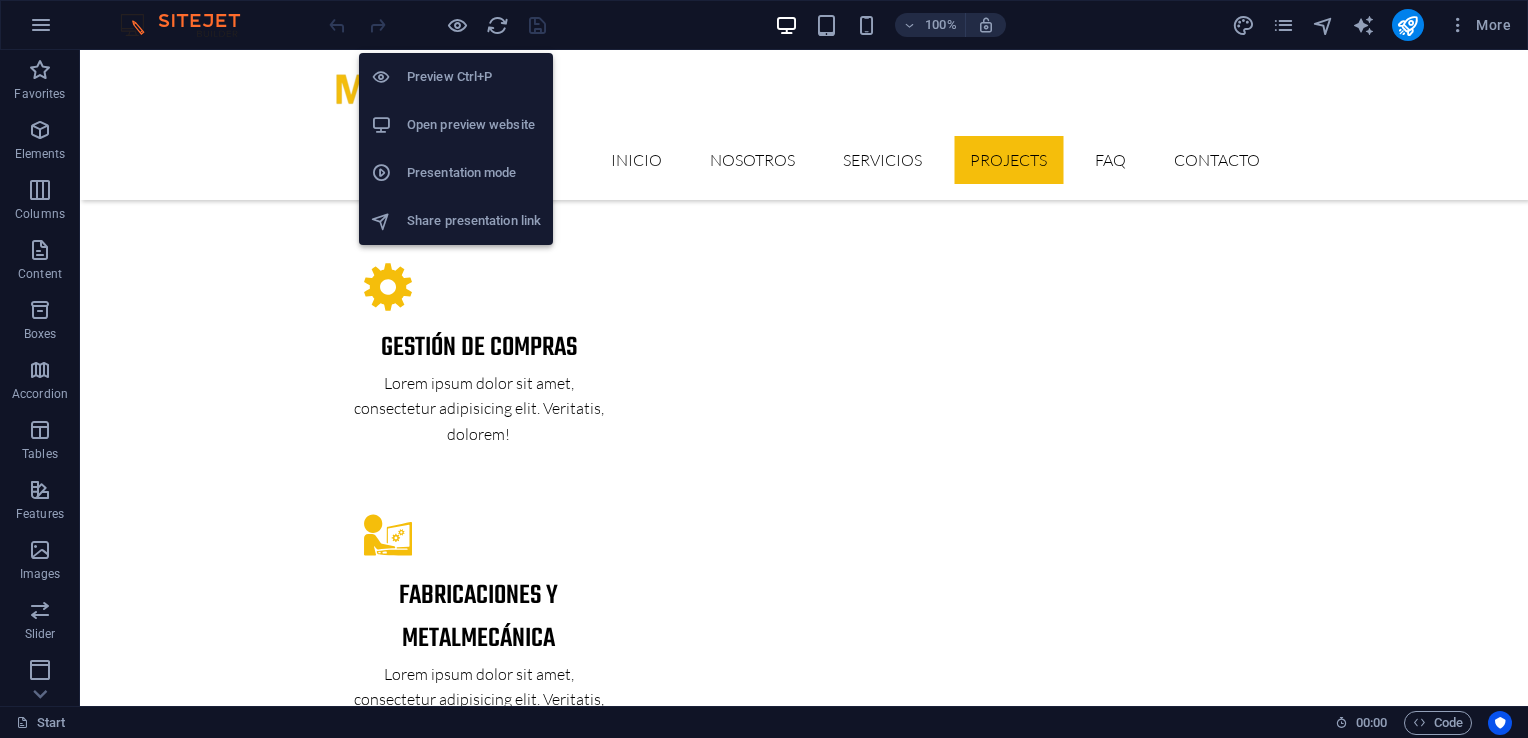 click on "Preview Ctrl+P" at bounding box center (474, 77) 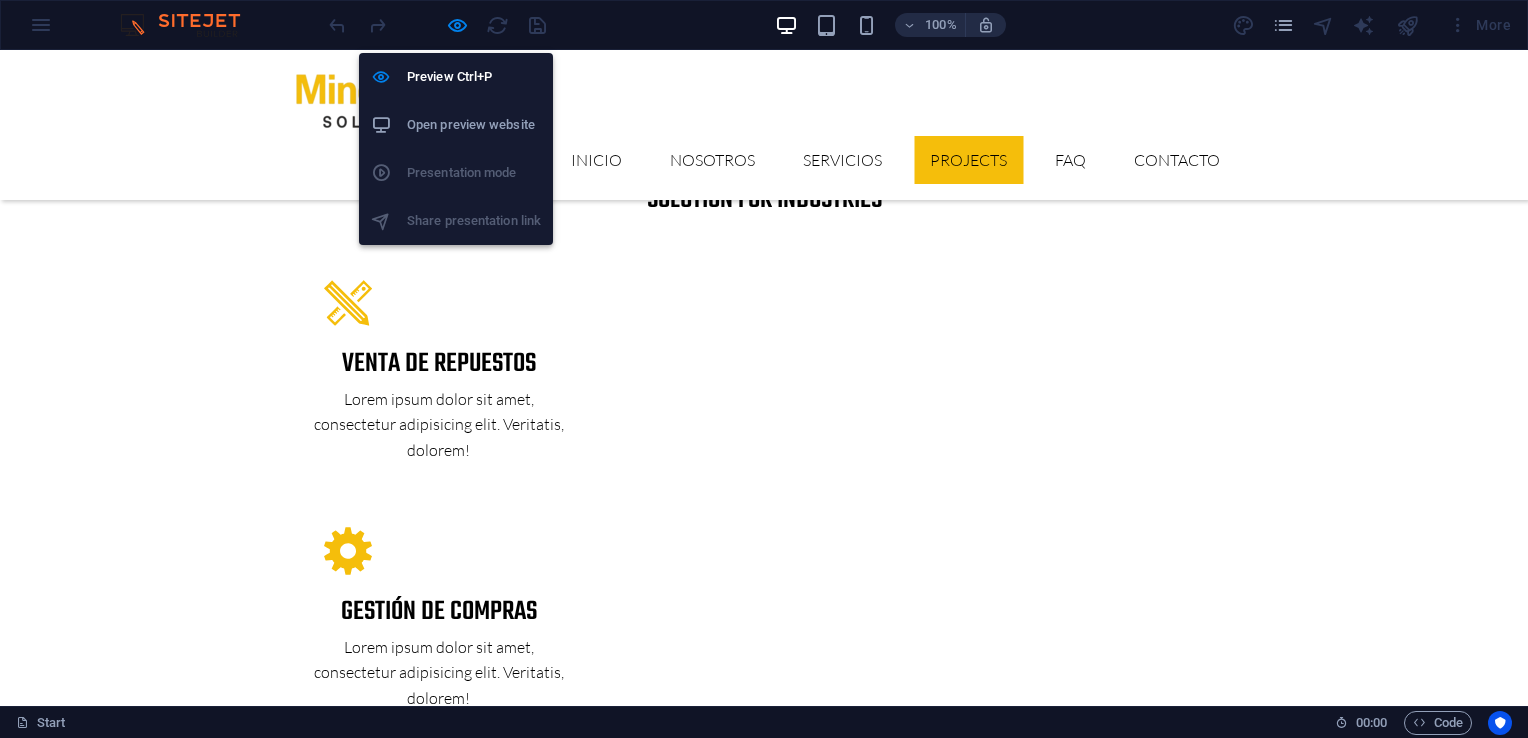 click on "Open preview website" at bounding box center [474, 125] 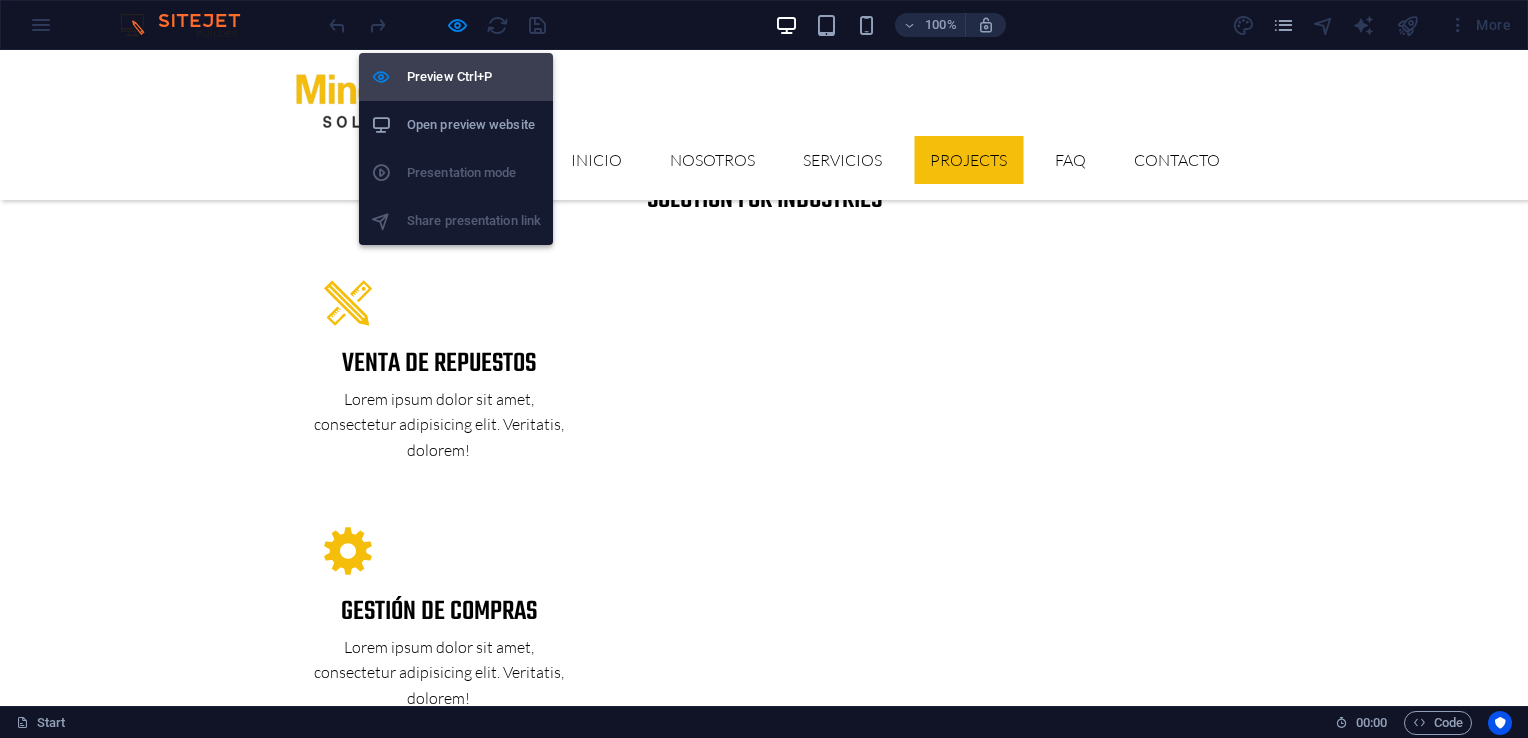 click on "Preview Ctrl+P" at bounding box center (474, 77) 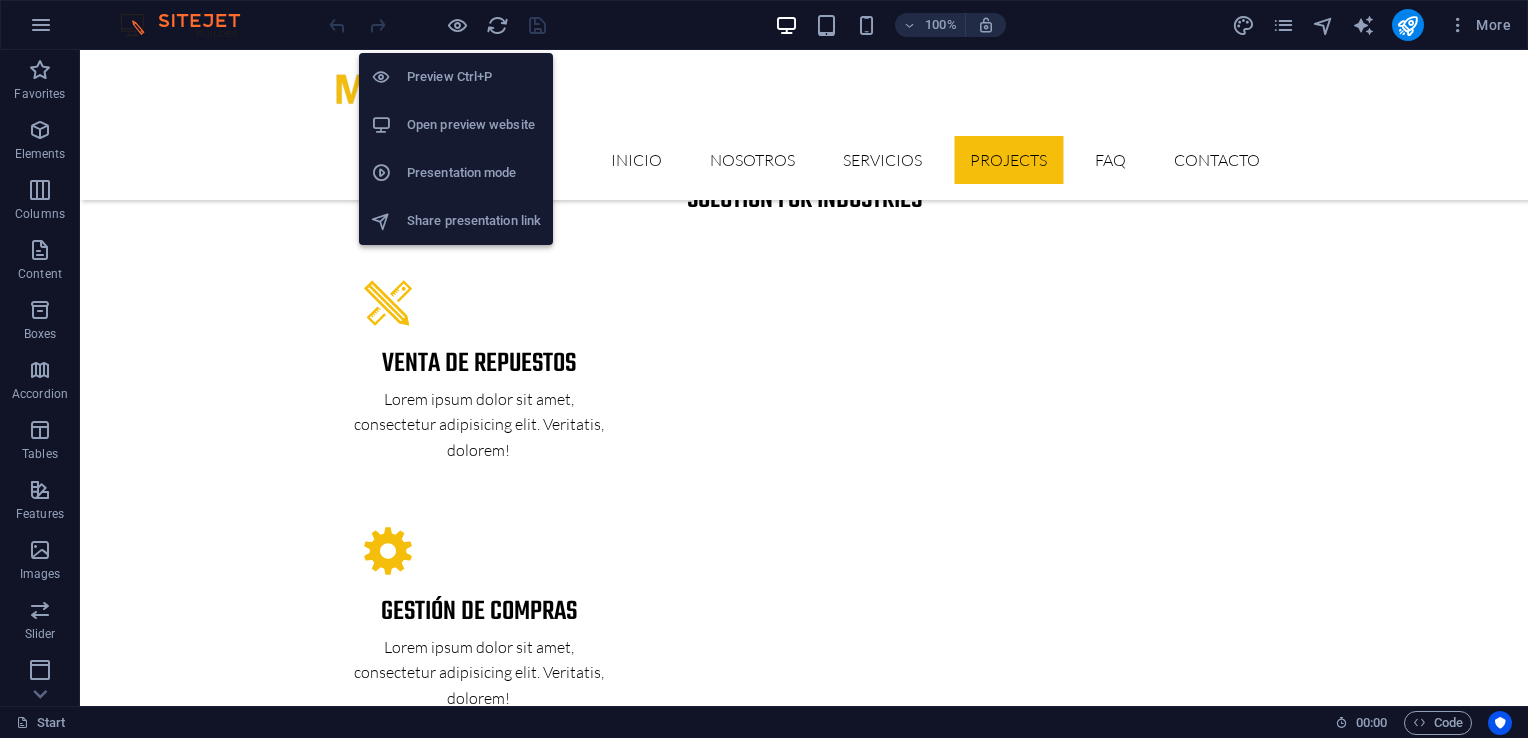 scroll, scrollTop: 3300, scrollLeft: 0, axis: vertical 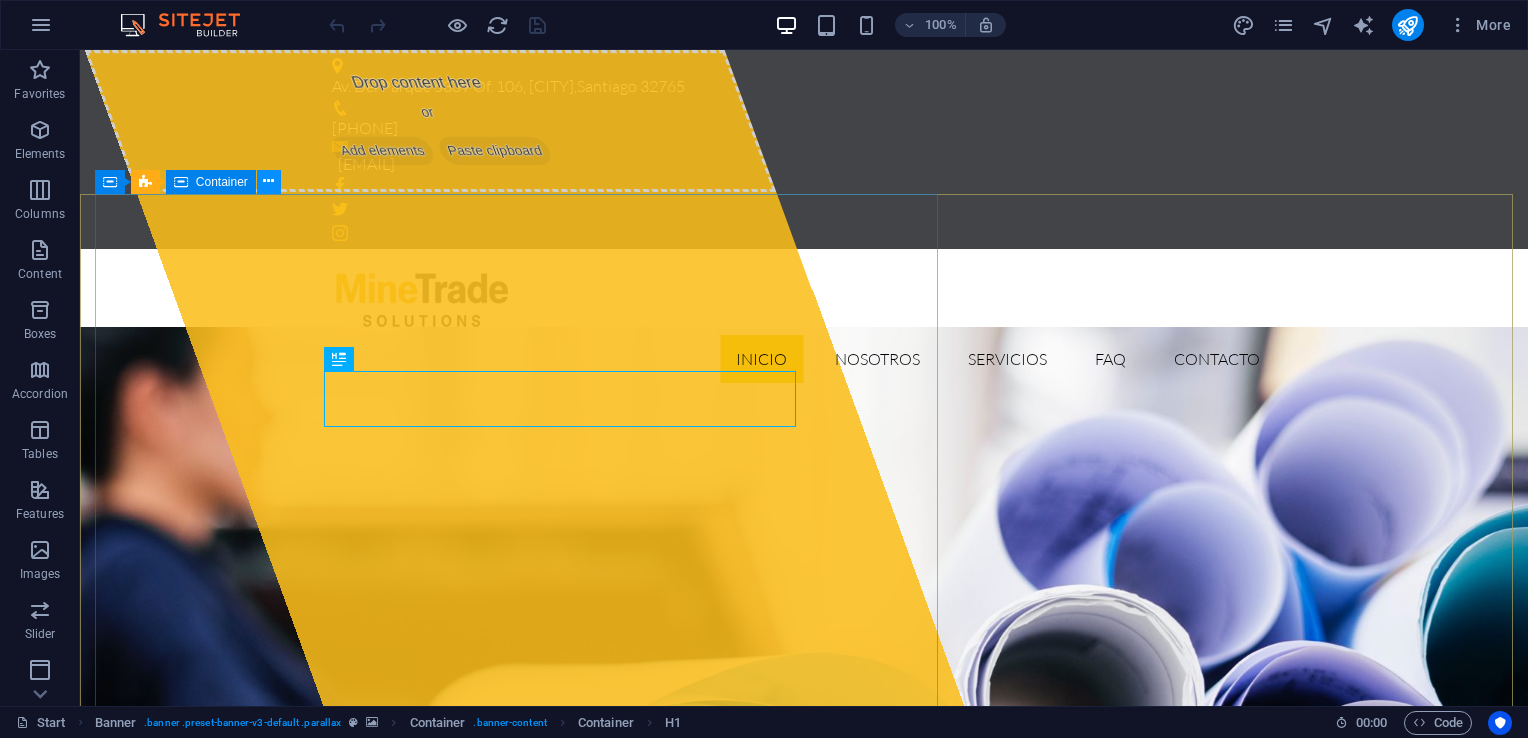 click at bounding box center [268, 181] 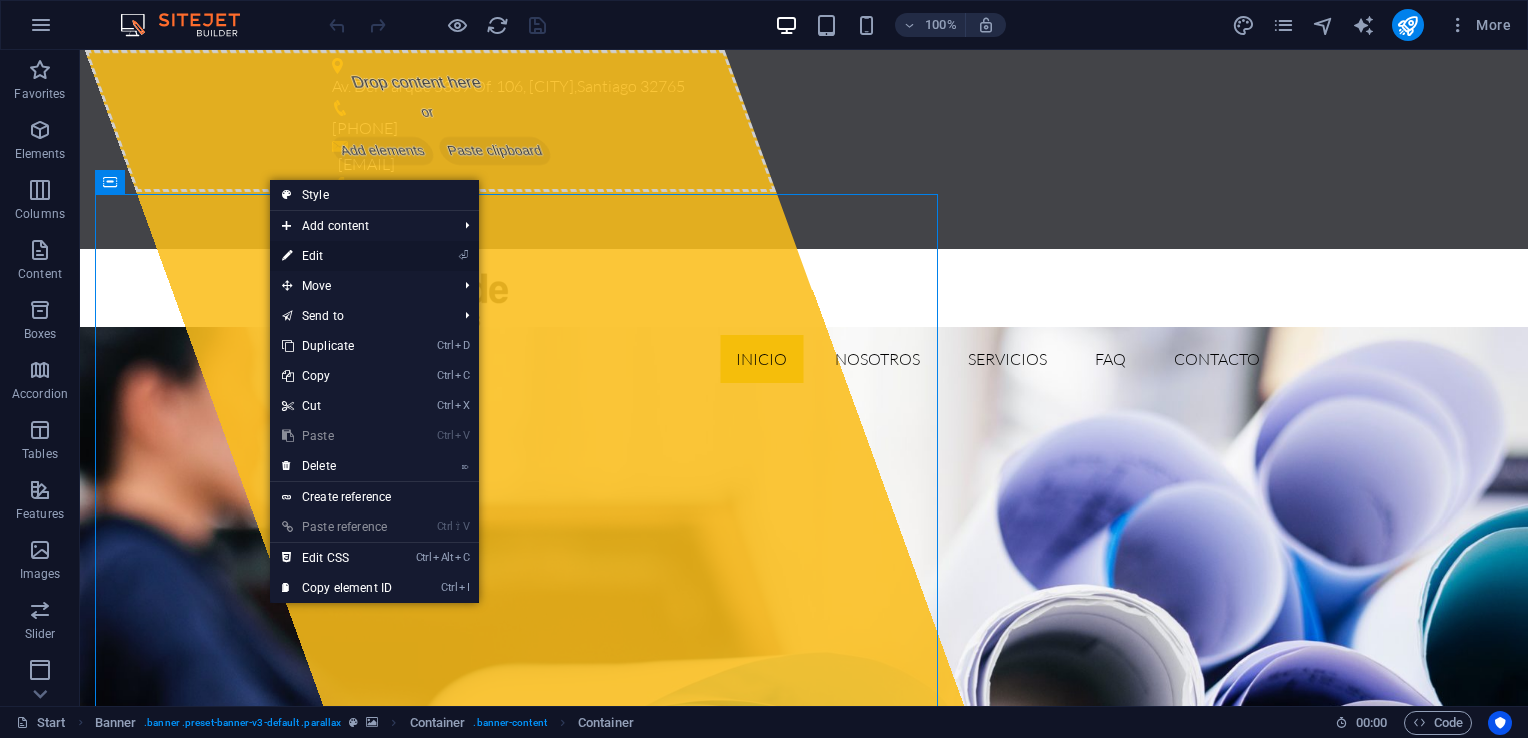 click on "⏎  Edit" at bounding box center (337, 256) 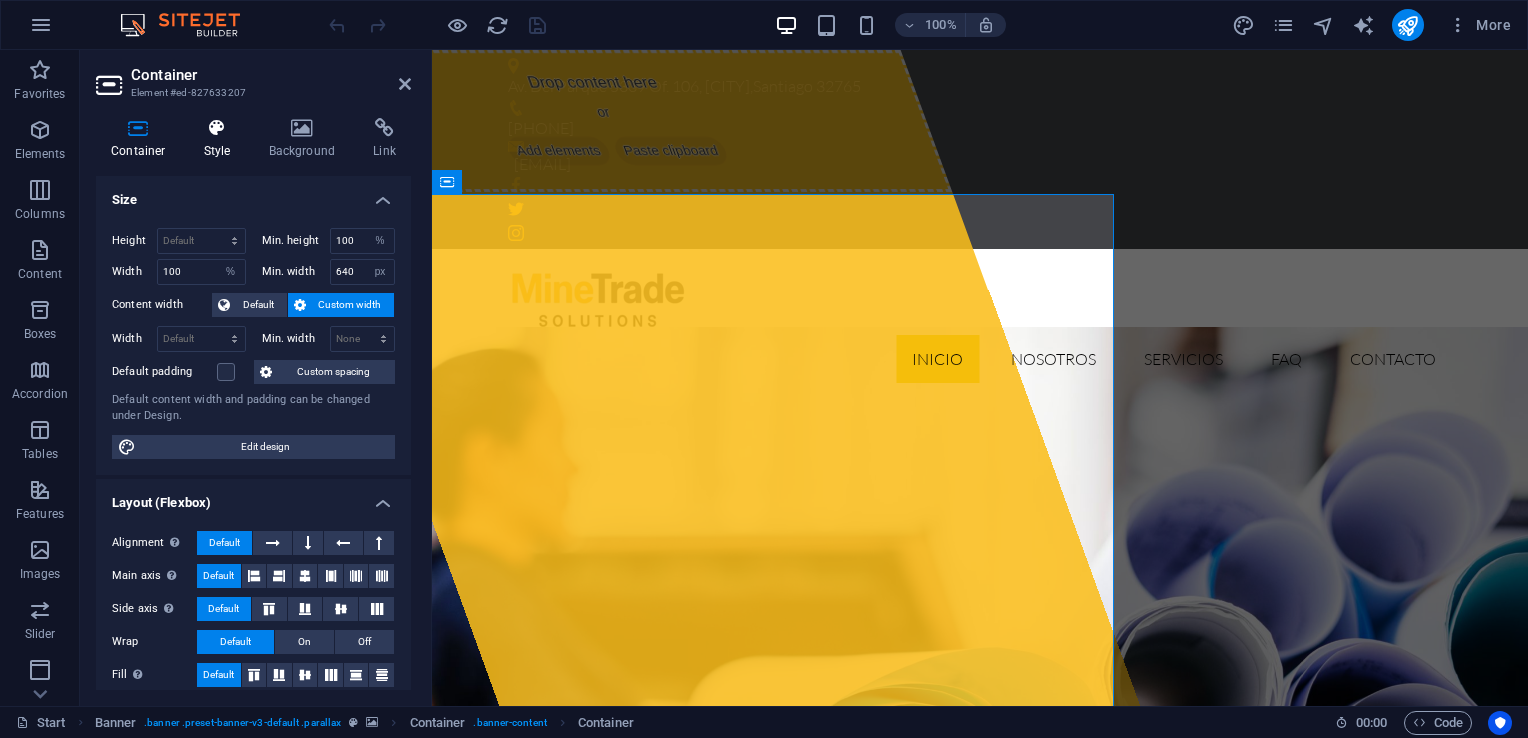 click on "Style" at bounding box center [221, 139] 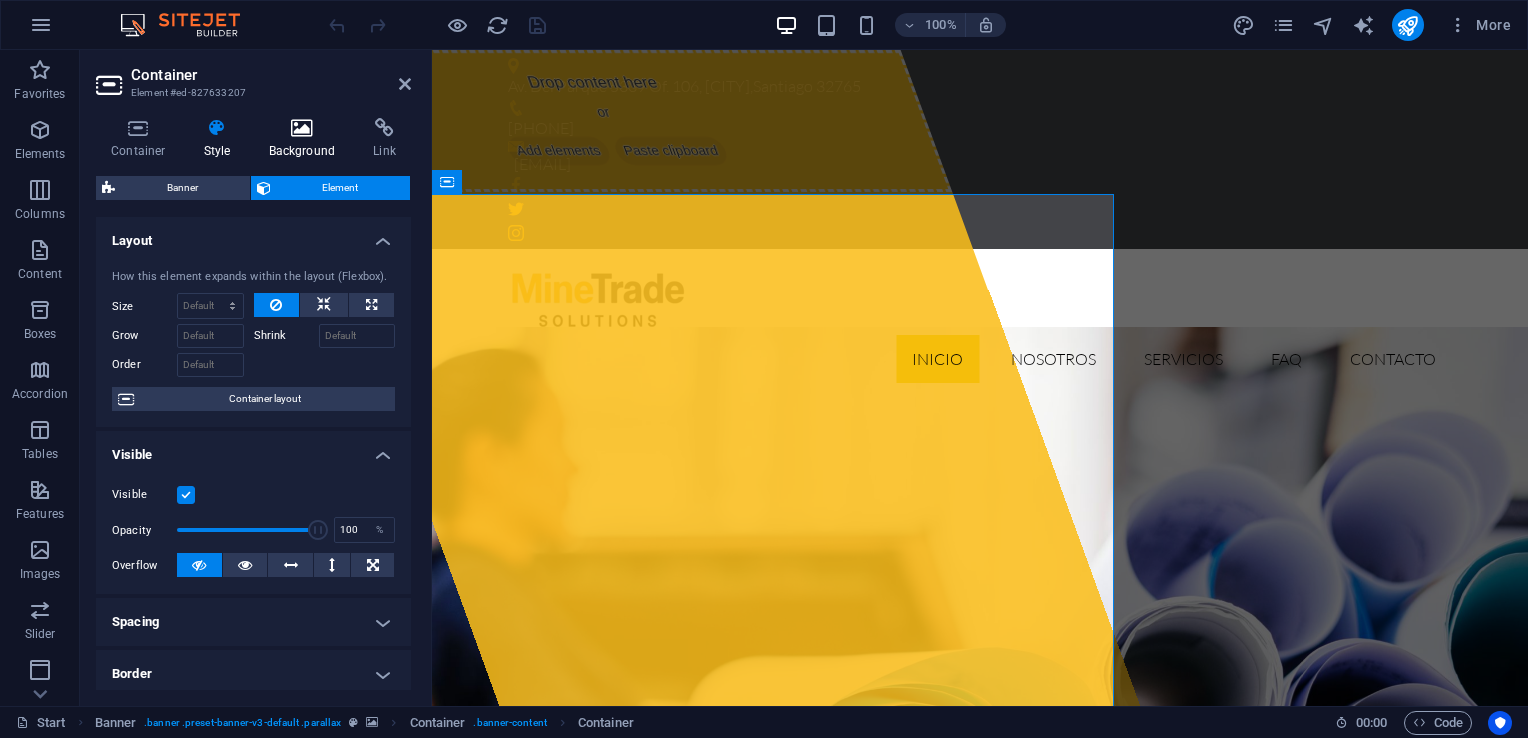 click on "Background" at bounding box center [306, 139] 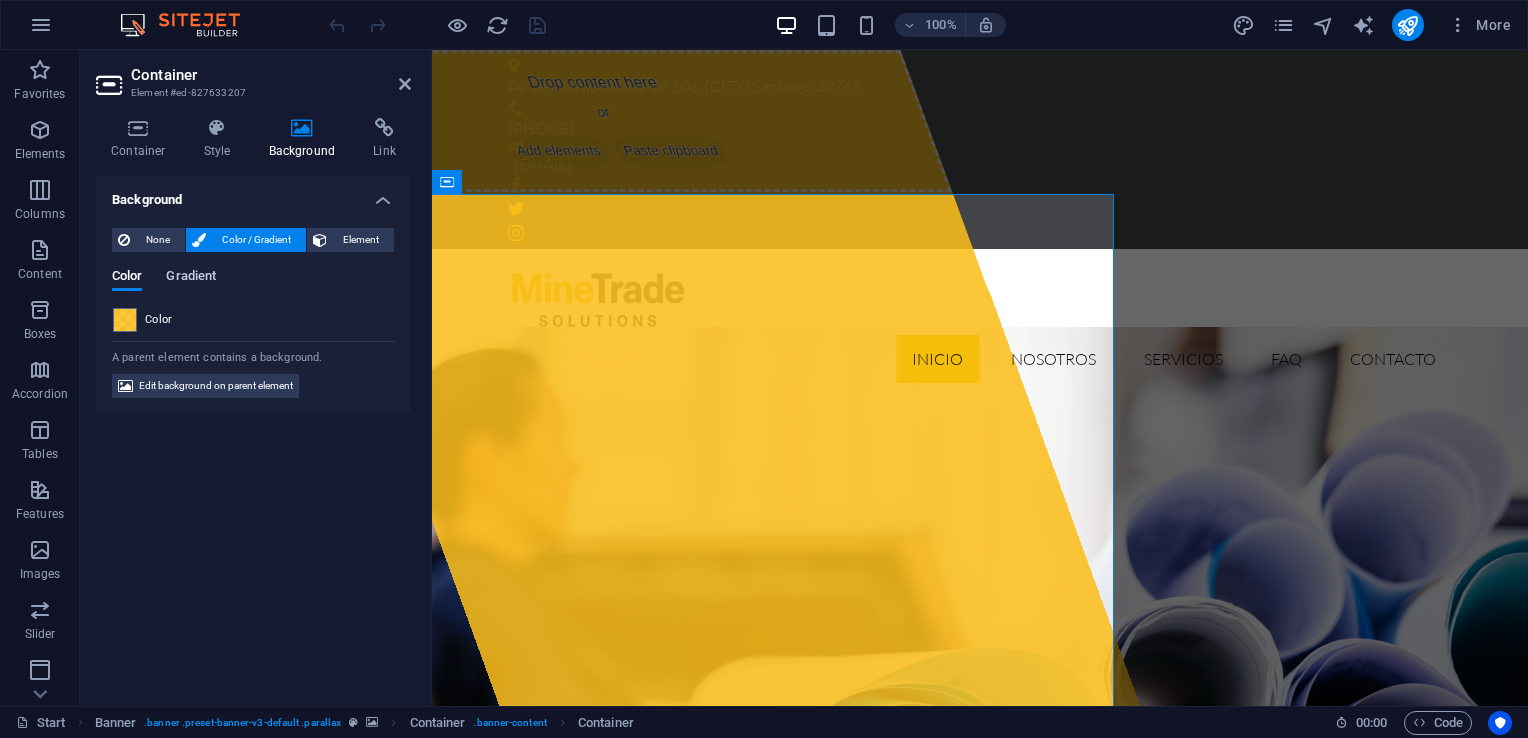 click on "Gradient" at bounding box center (191, 278) 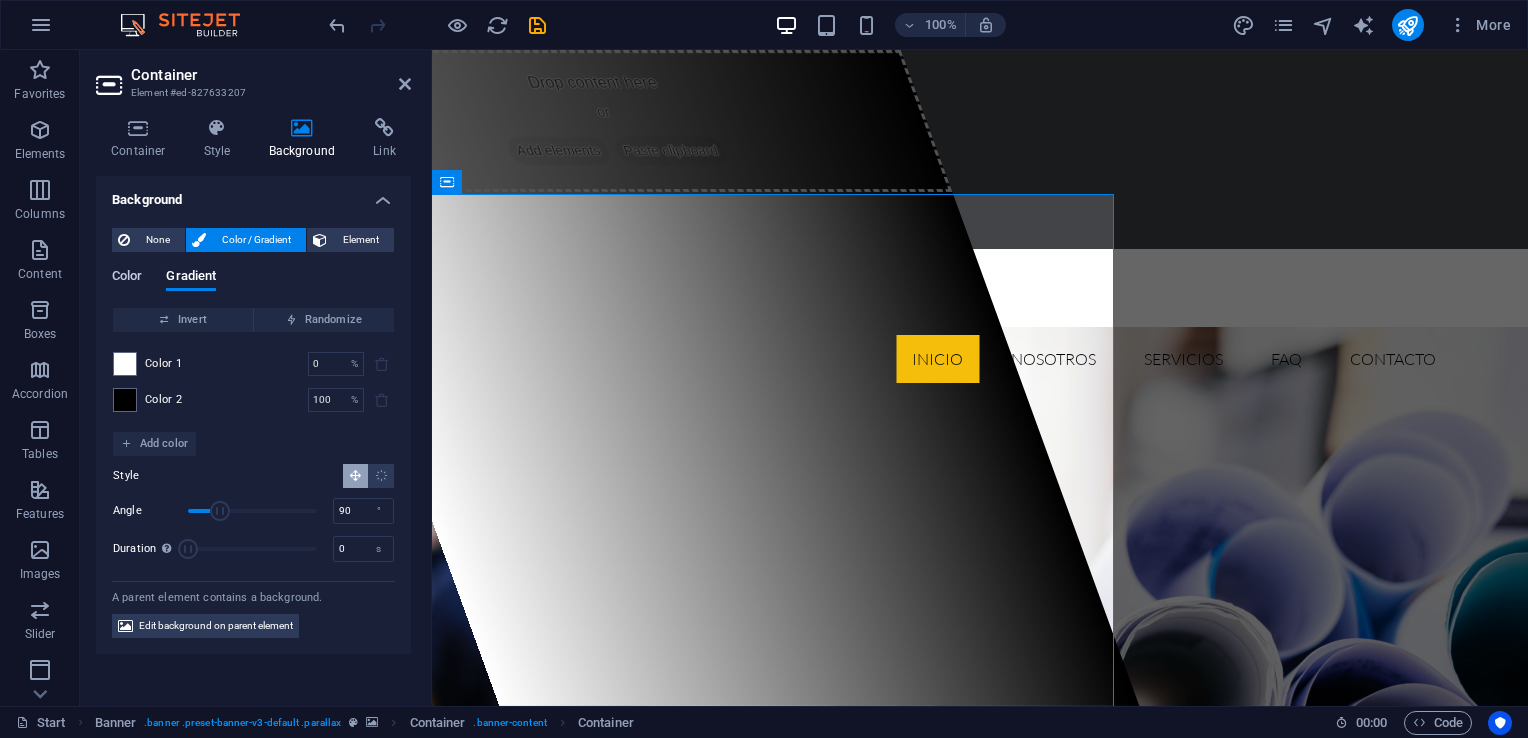 click on "Color" at bounding box center [127, 278] 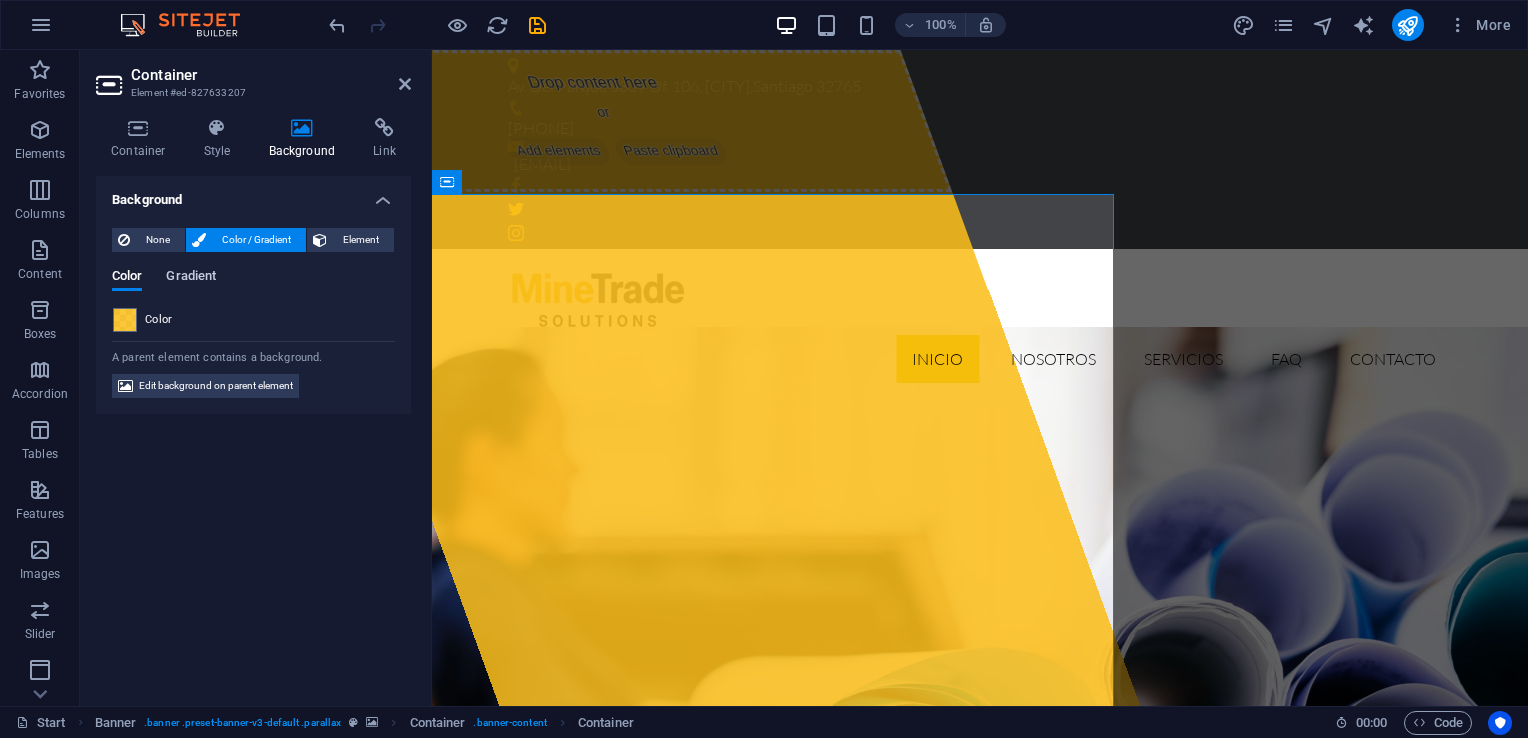 click on "Gradient" at bounding box center (191, 278) 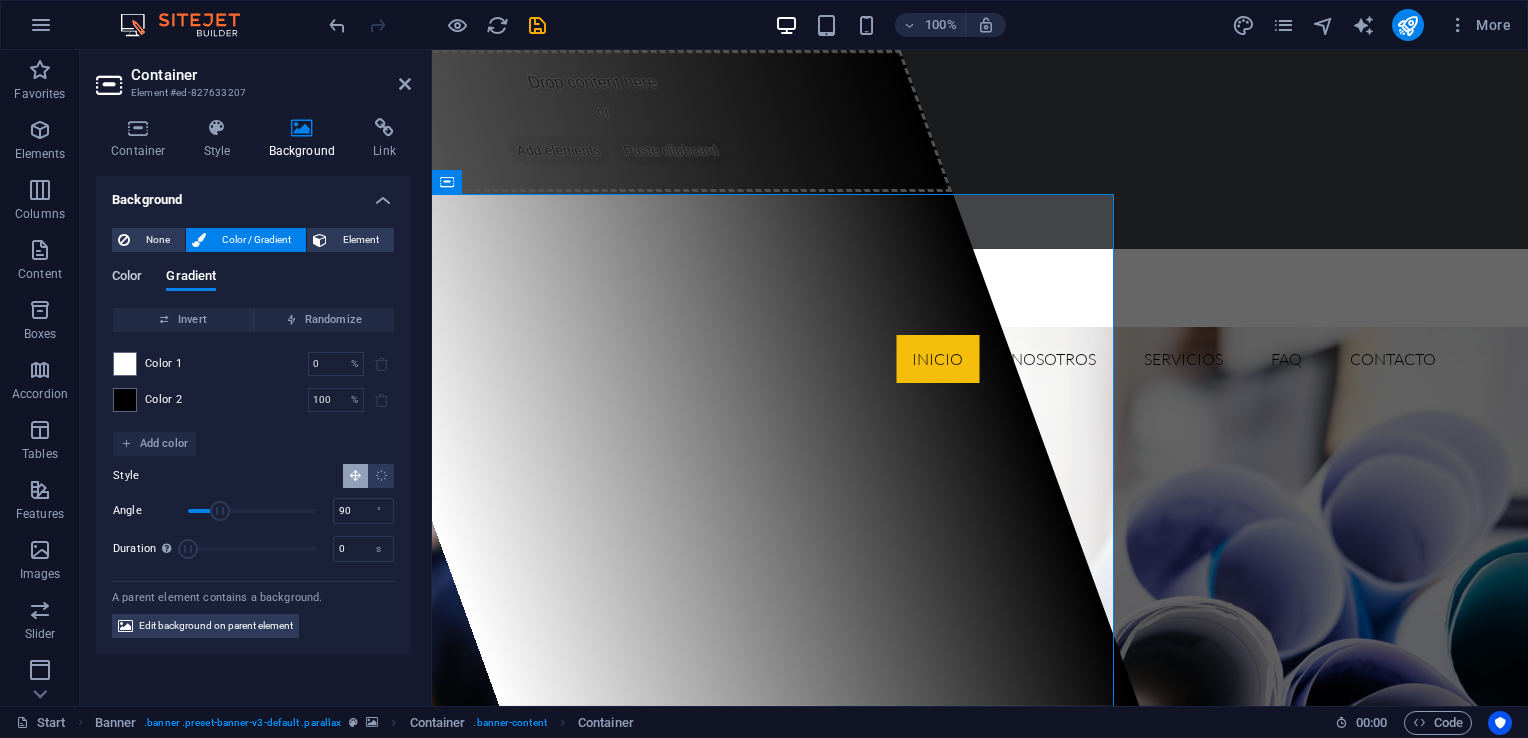 click on "Color" at bounding box center (127, 278) 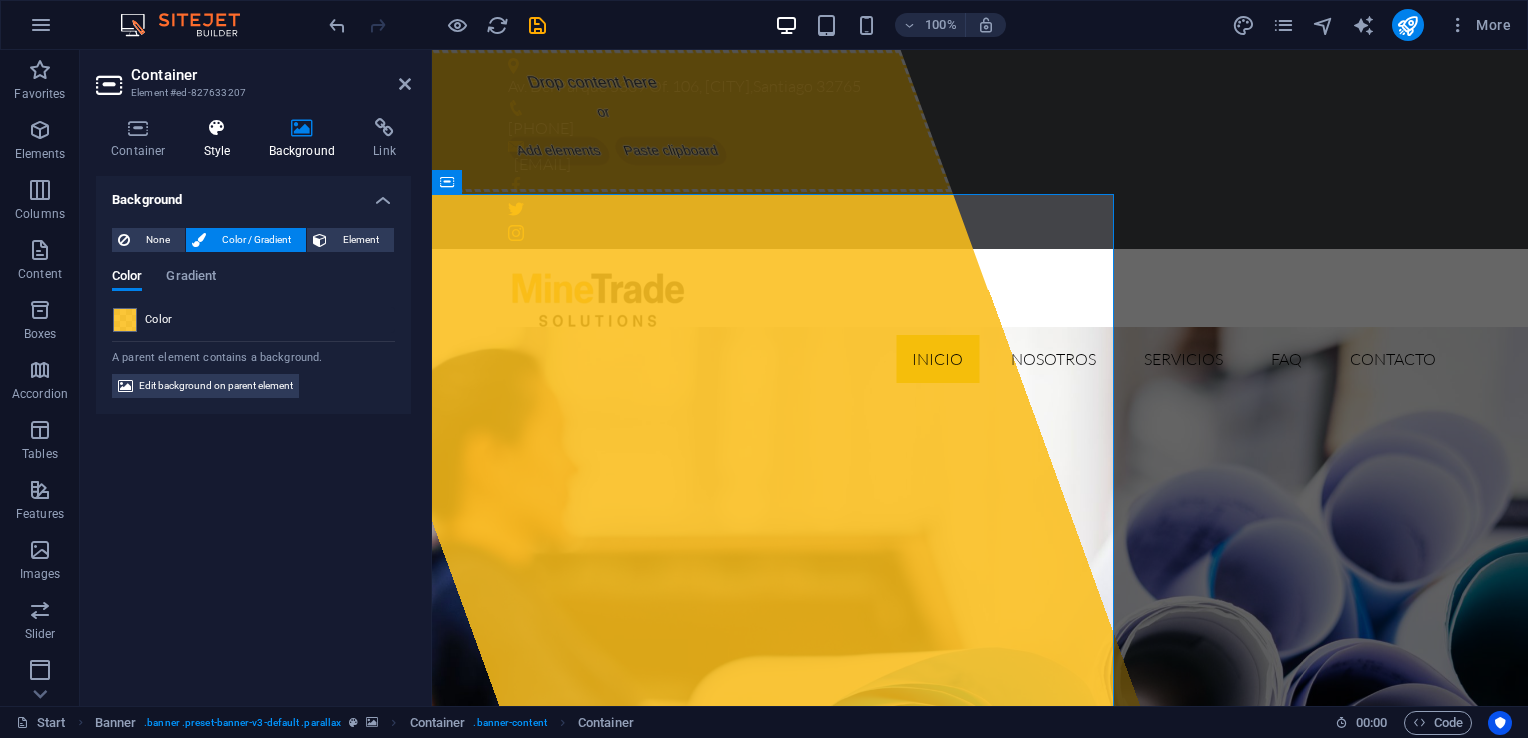 click at bounding box center (217, 128) 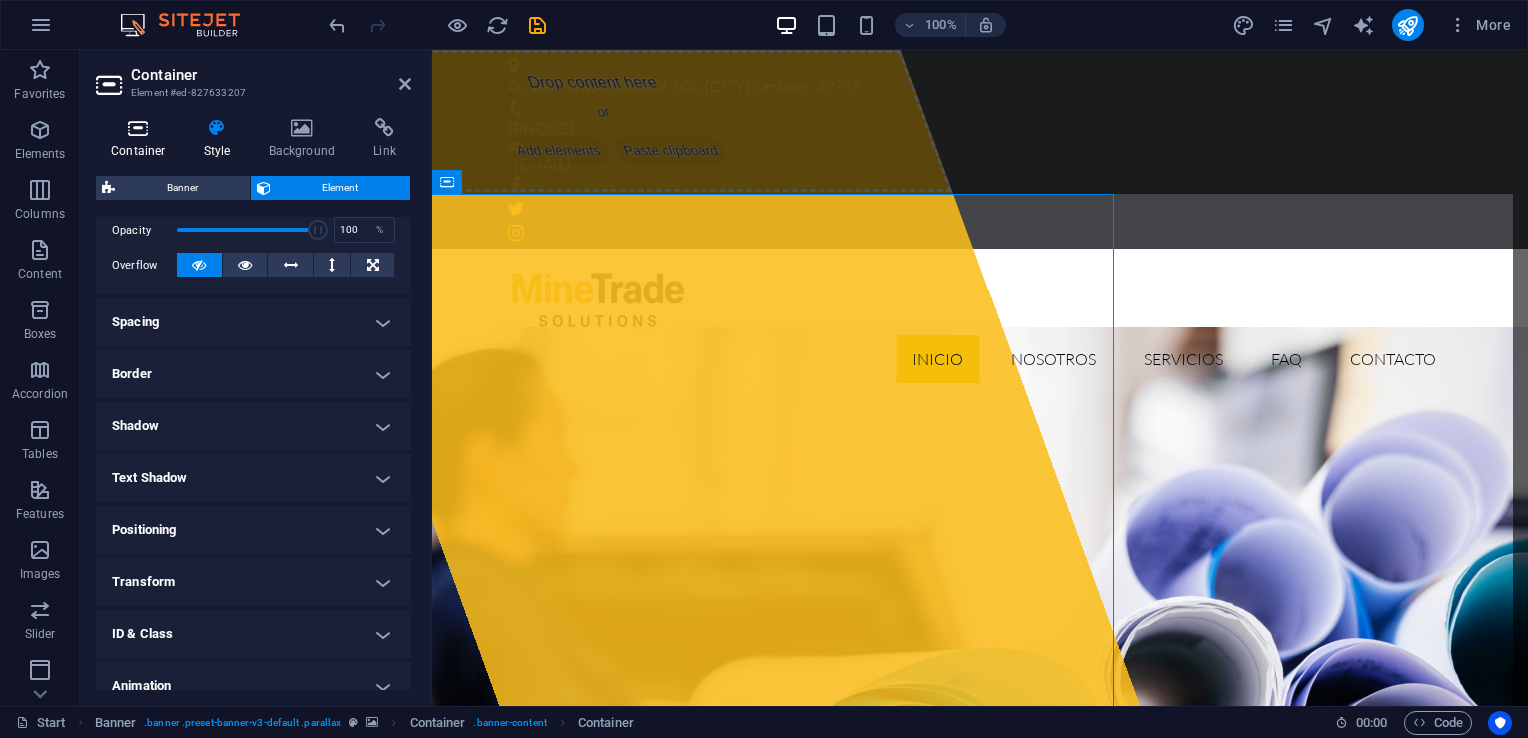 scroll, scrollTop: 271, scrollLeft: 0, axis: vertical 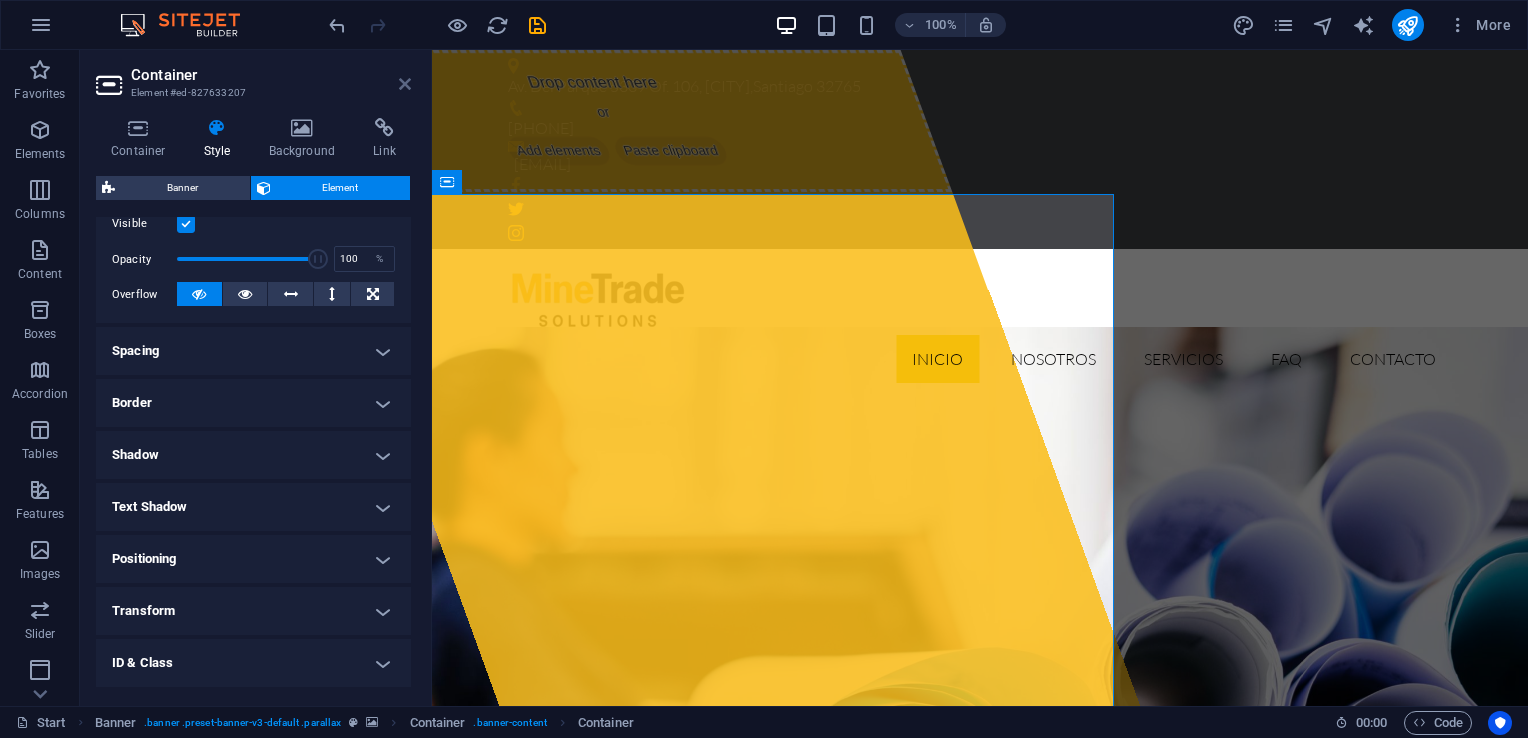 click at bounding box center (405, 84) 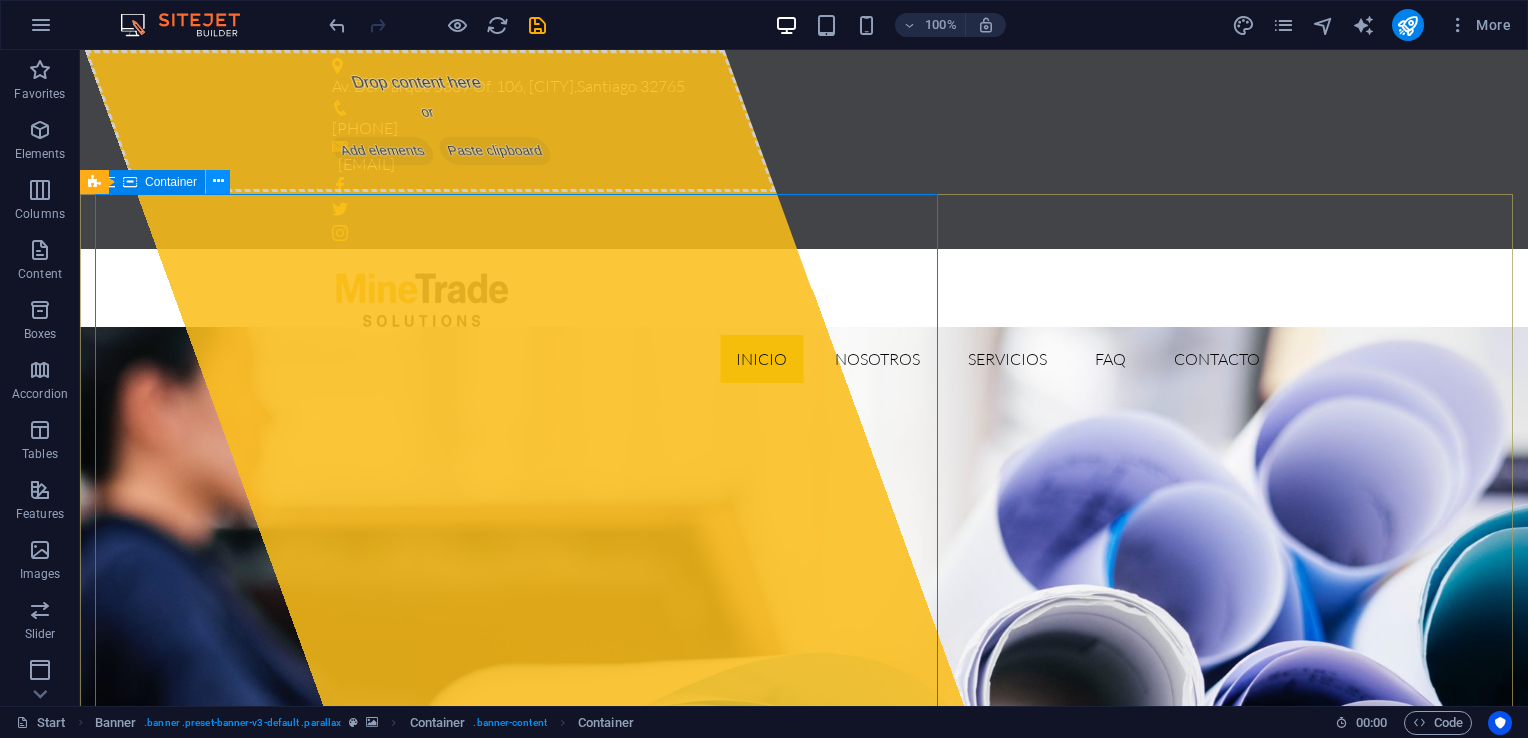 click at bounding box center [218, 181] 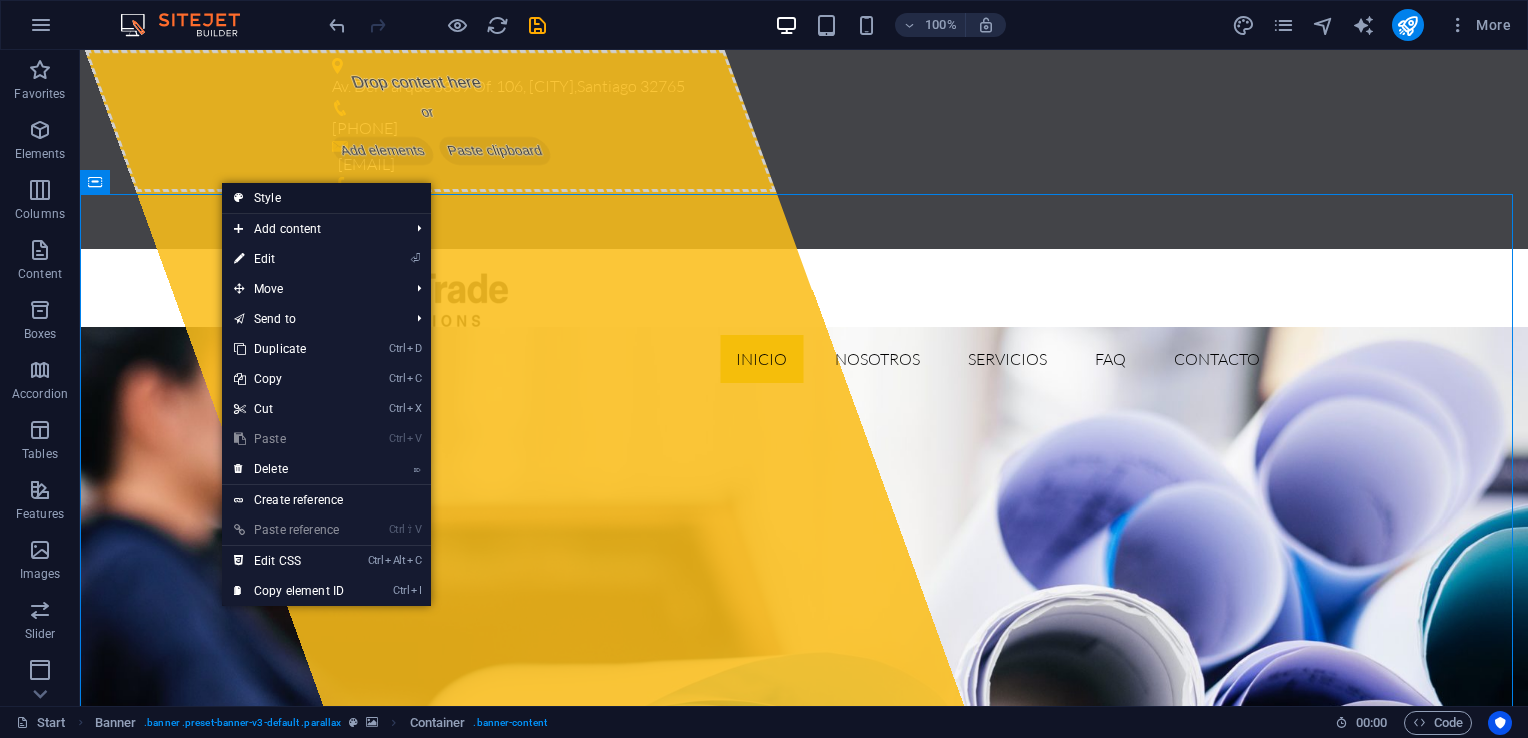click on "Style" at bounding box center [326, 198] 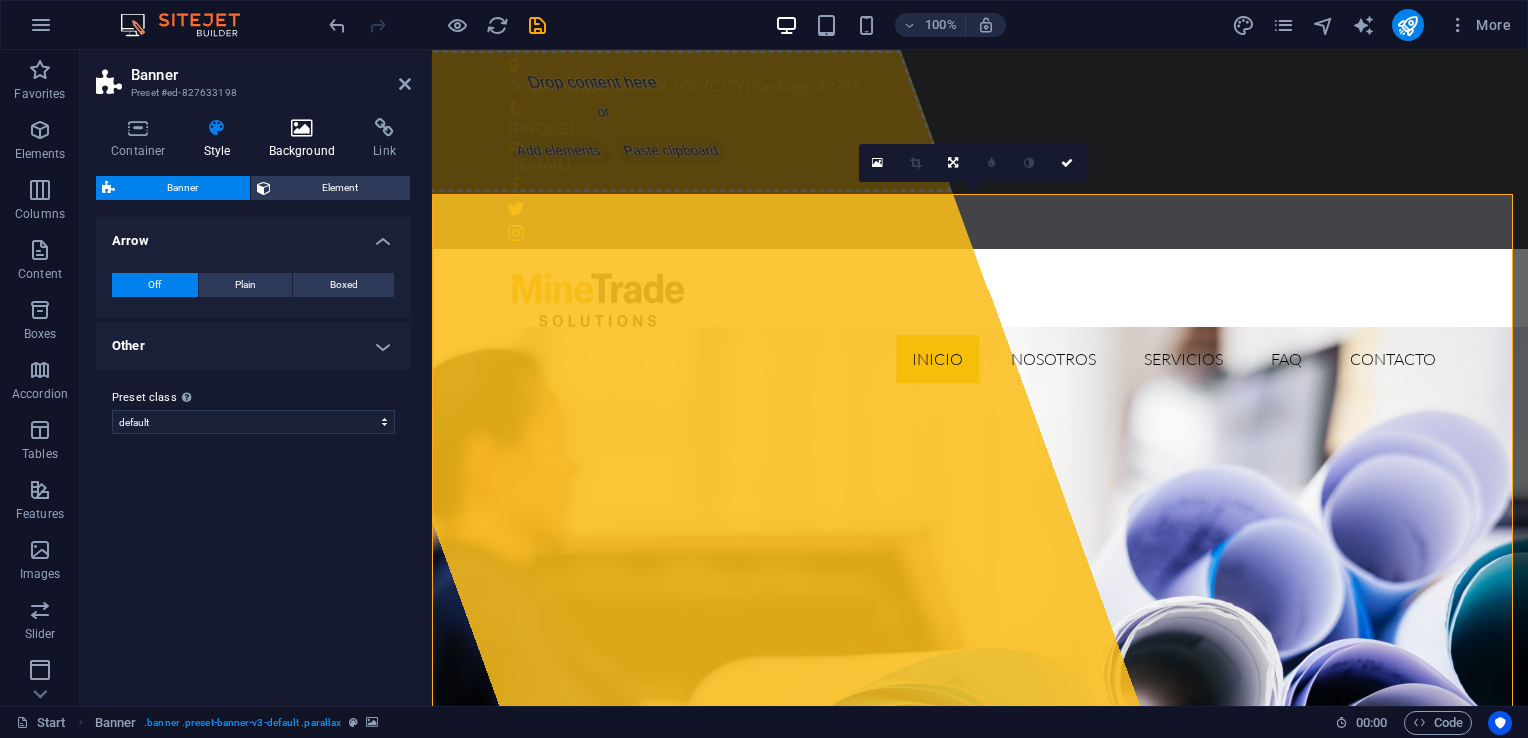 click at bounding box center (302, 128) 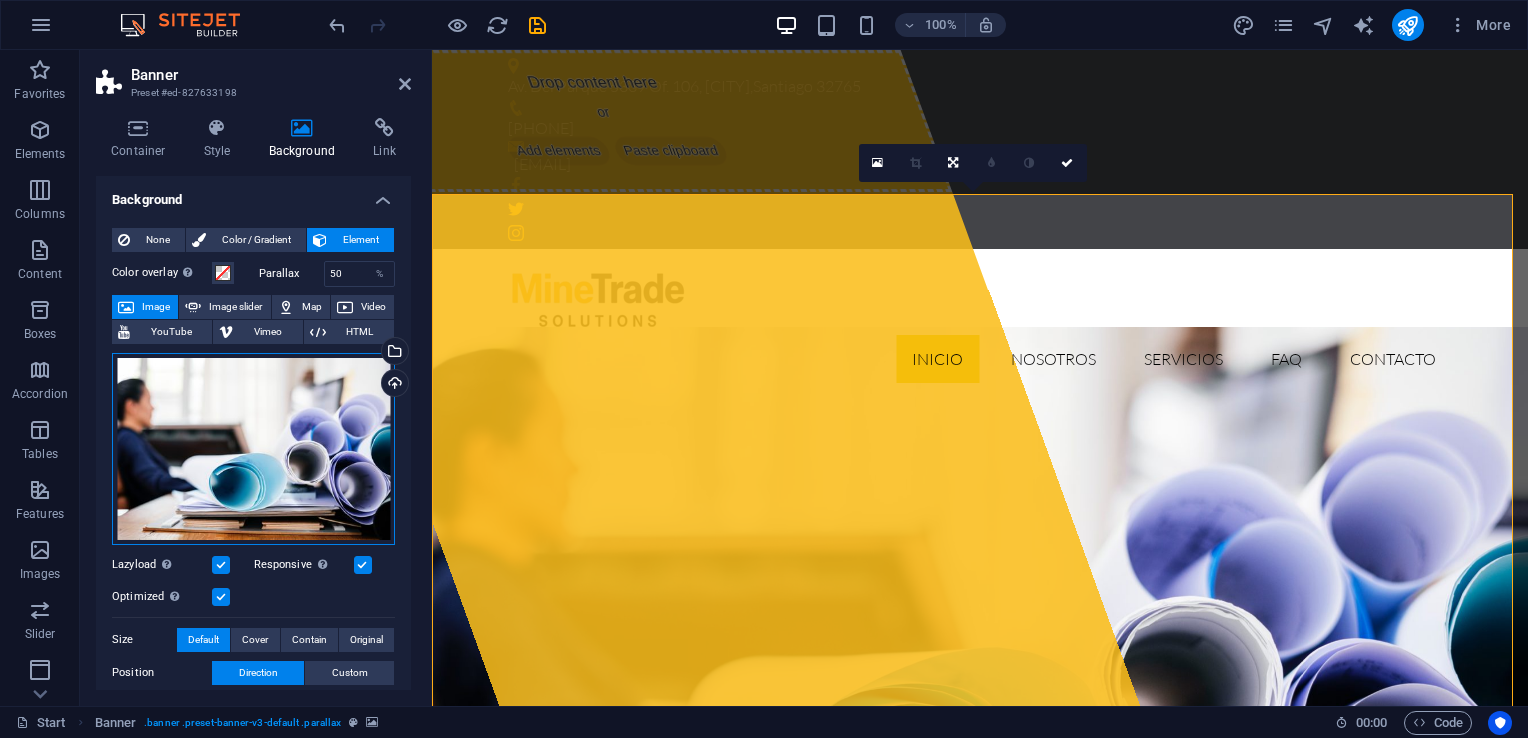click on "Drag files here, click to choose files or select files from Files or our free stock photos & videos" at bounding box center [253, 449] 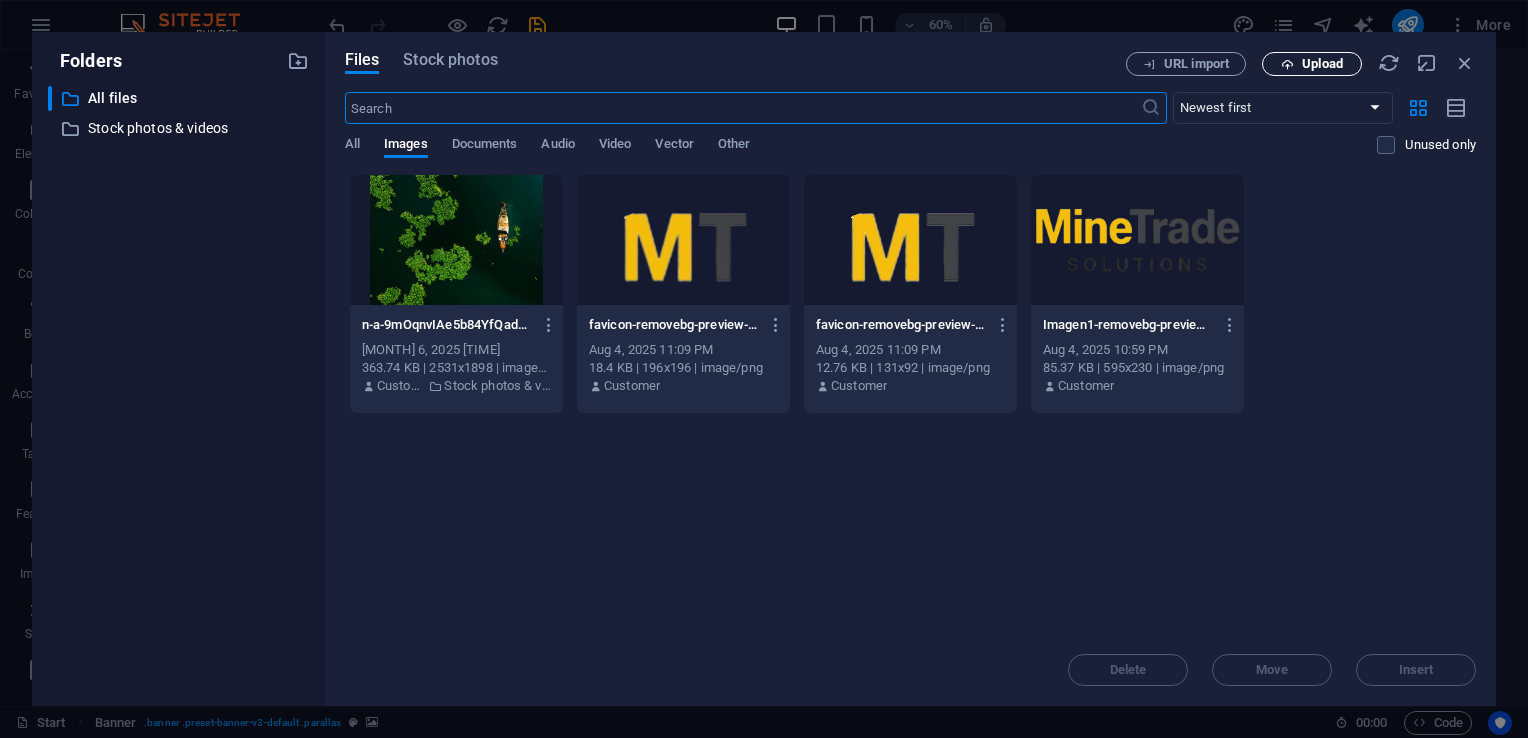 click at bounding box center [1287, 64] 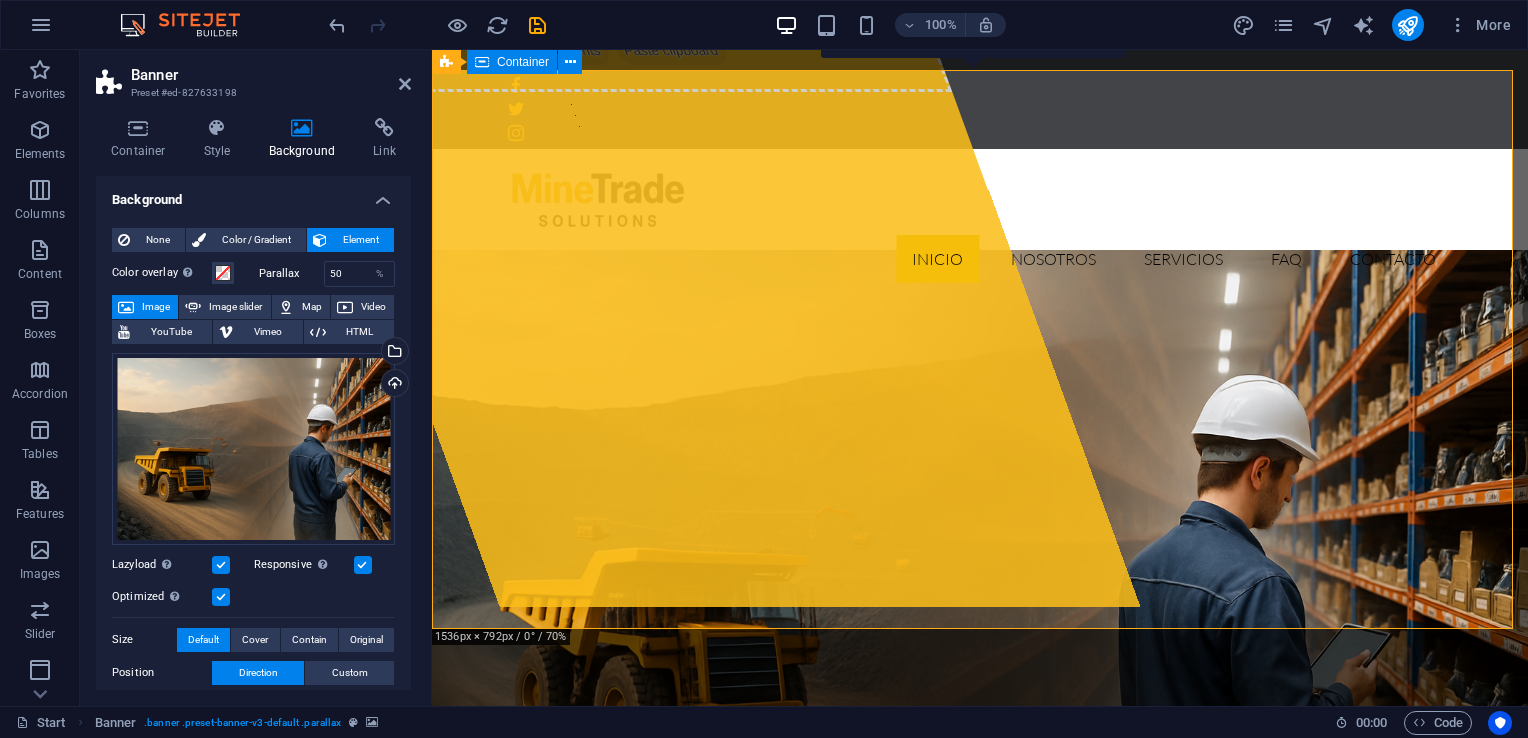 scroll, scrollTop: 0, scrollLeft: 0, axis: both 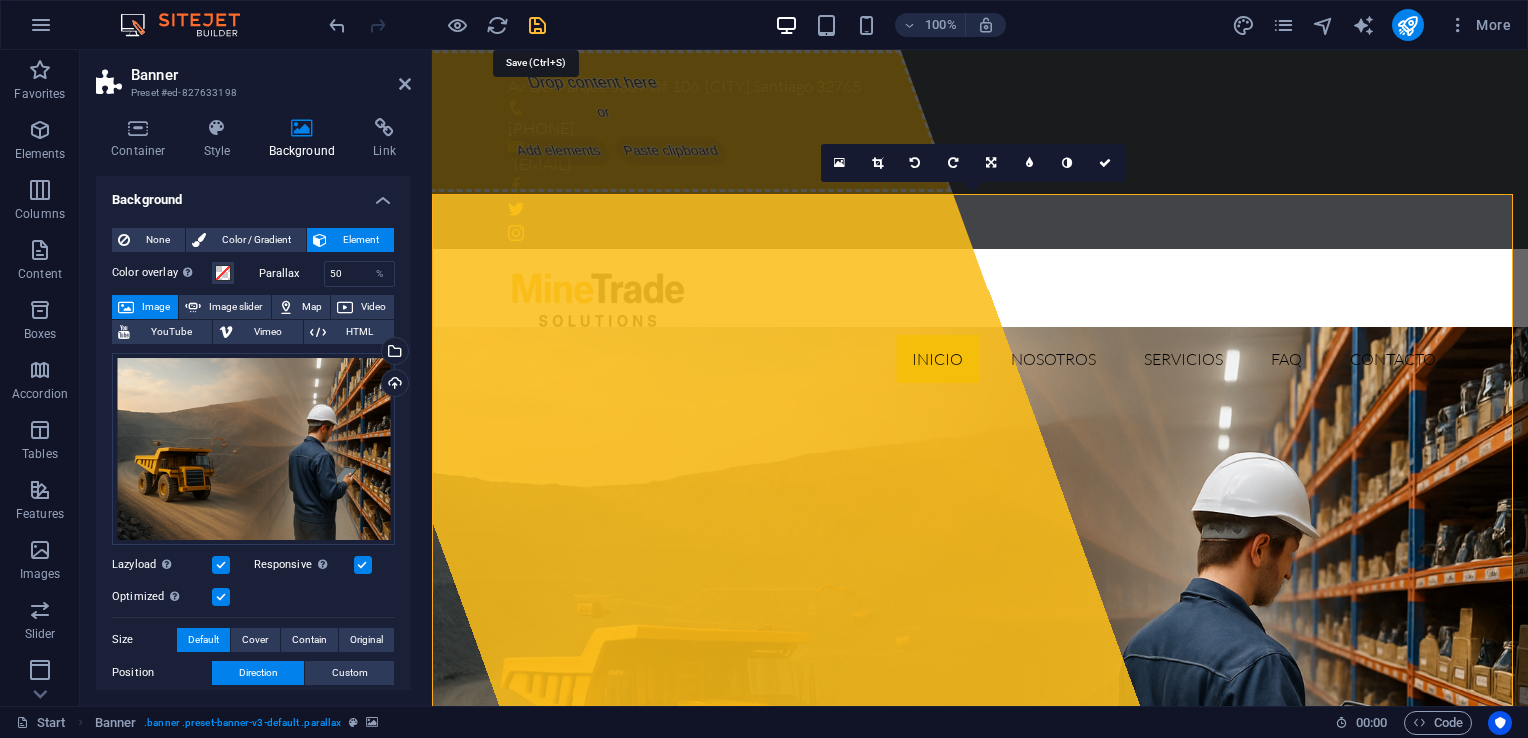 click at bounding box center [537, 25] 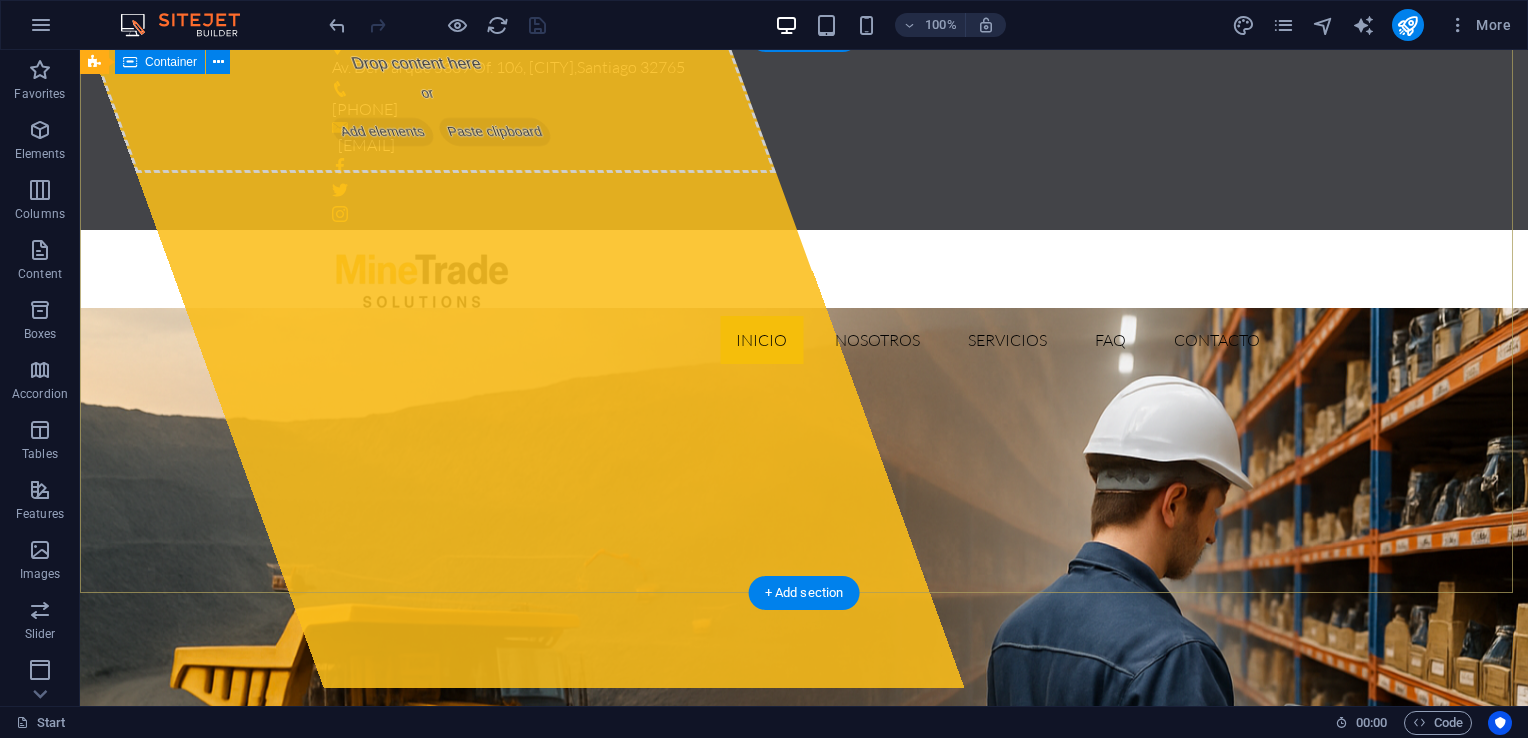 scroll, scrollTop: 0, scrollLeft: 0, axis: both 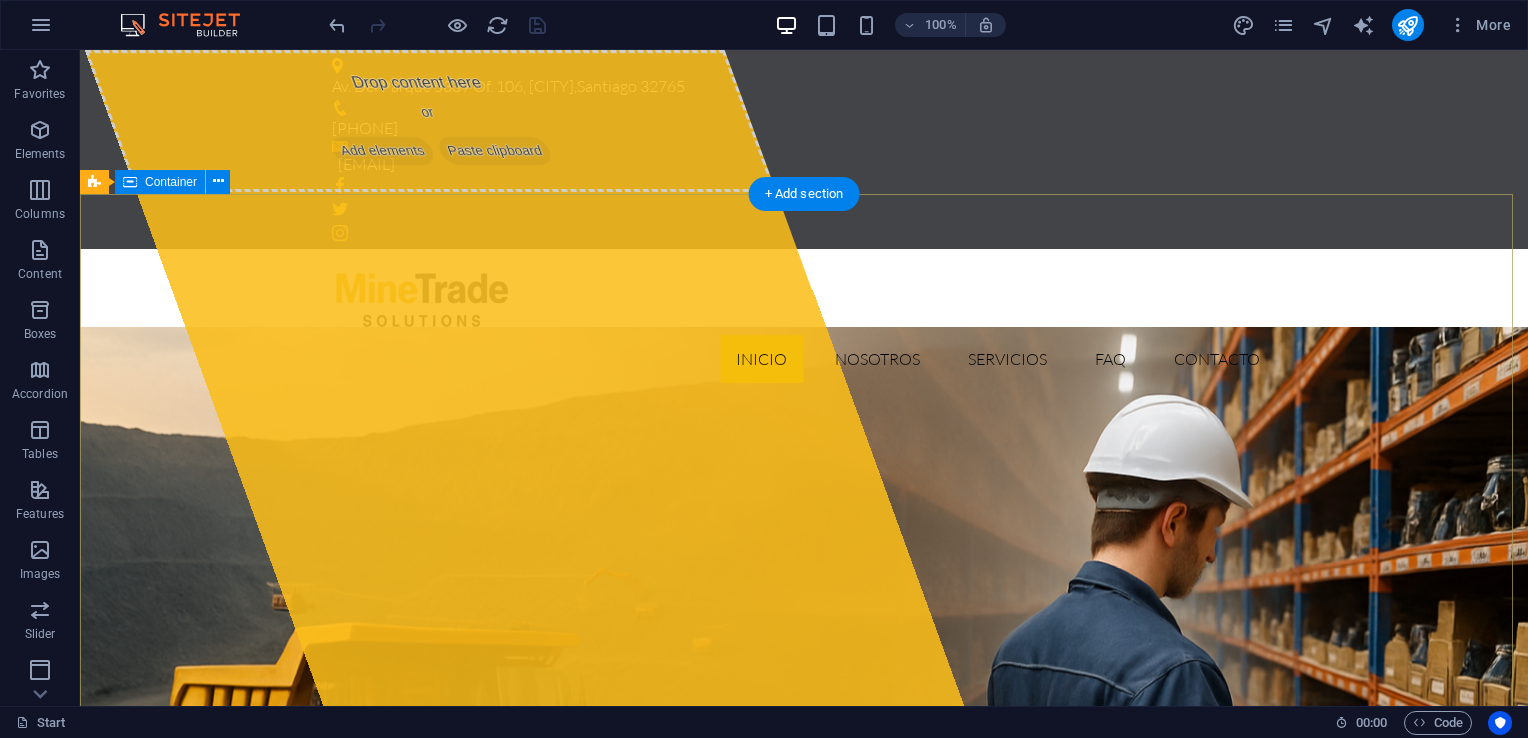 click on "Drop content here or  Add elements  Paste clipboard MineTrade Solutions Nacemos con la convicción de ser un socio clave para nuestros clientes, aportando valor real a través de un servicio ágil, personalizado y alineado a la exigencia del rubro  minero nacional e internacional. Leer más ver servicios" at bounding box center [804, 1195] 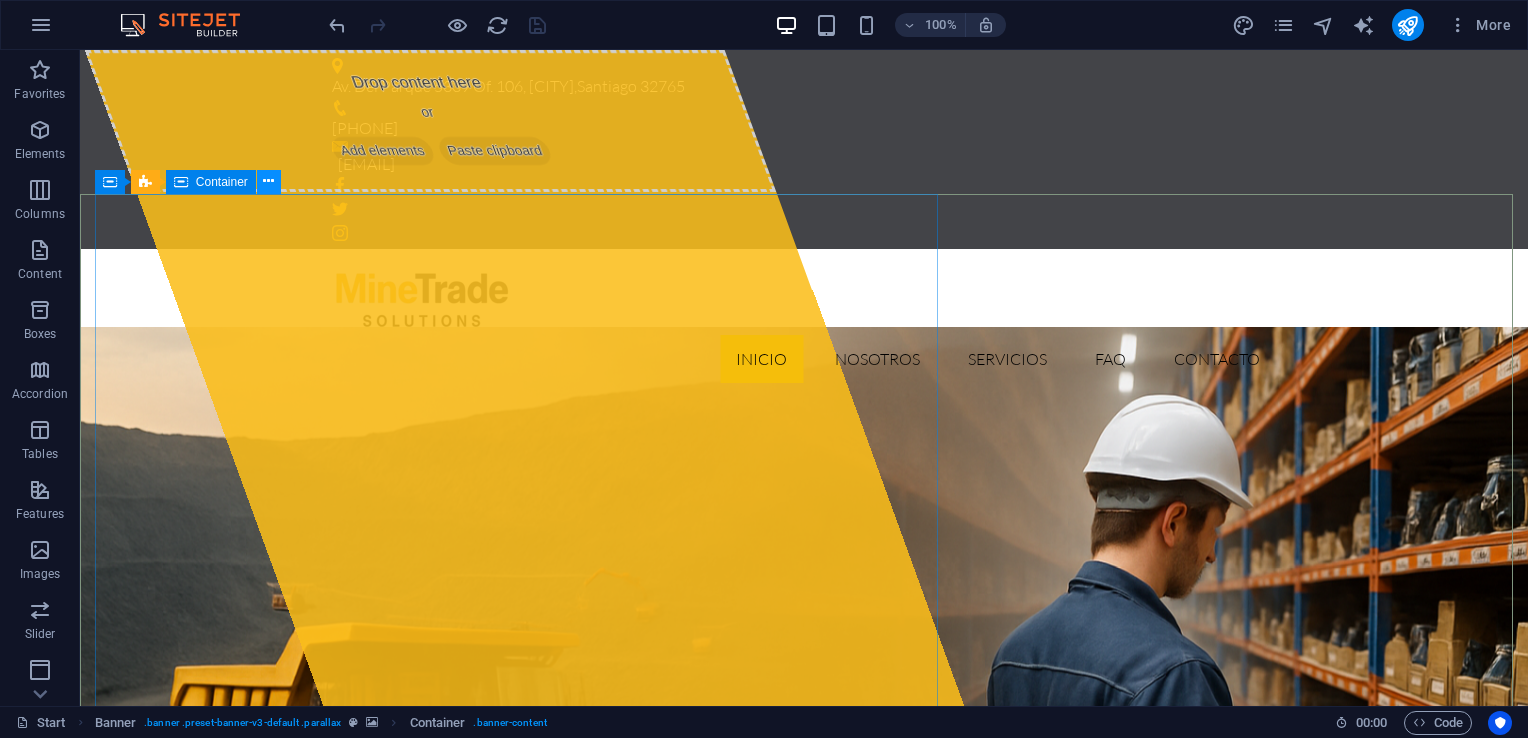 click at bounding box center [268, 181] 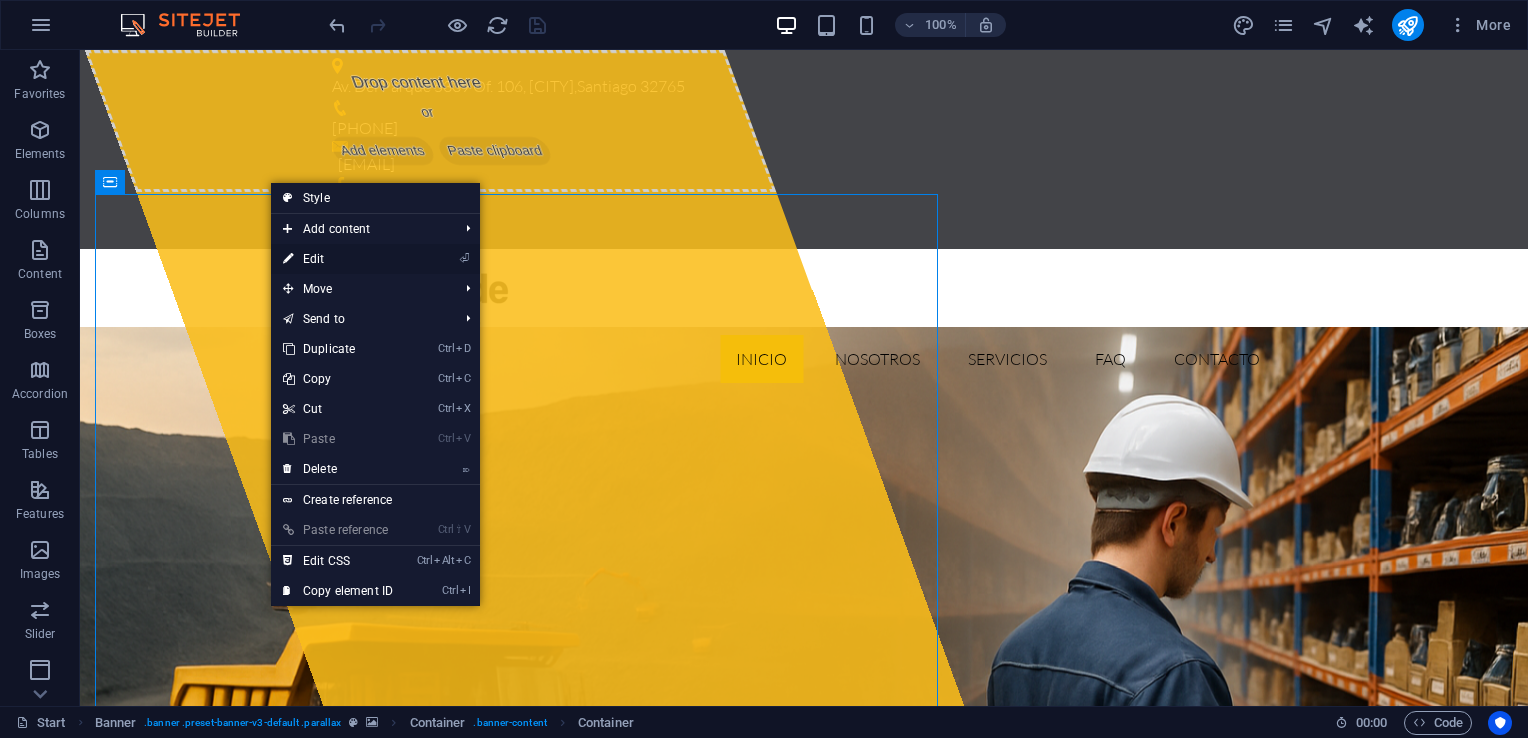 click on "⏎  Edit" at bounding box center [375, 259] 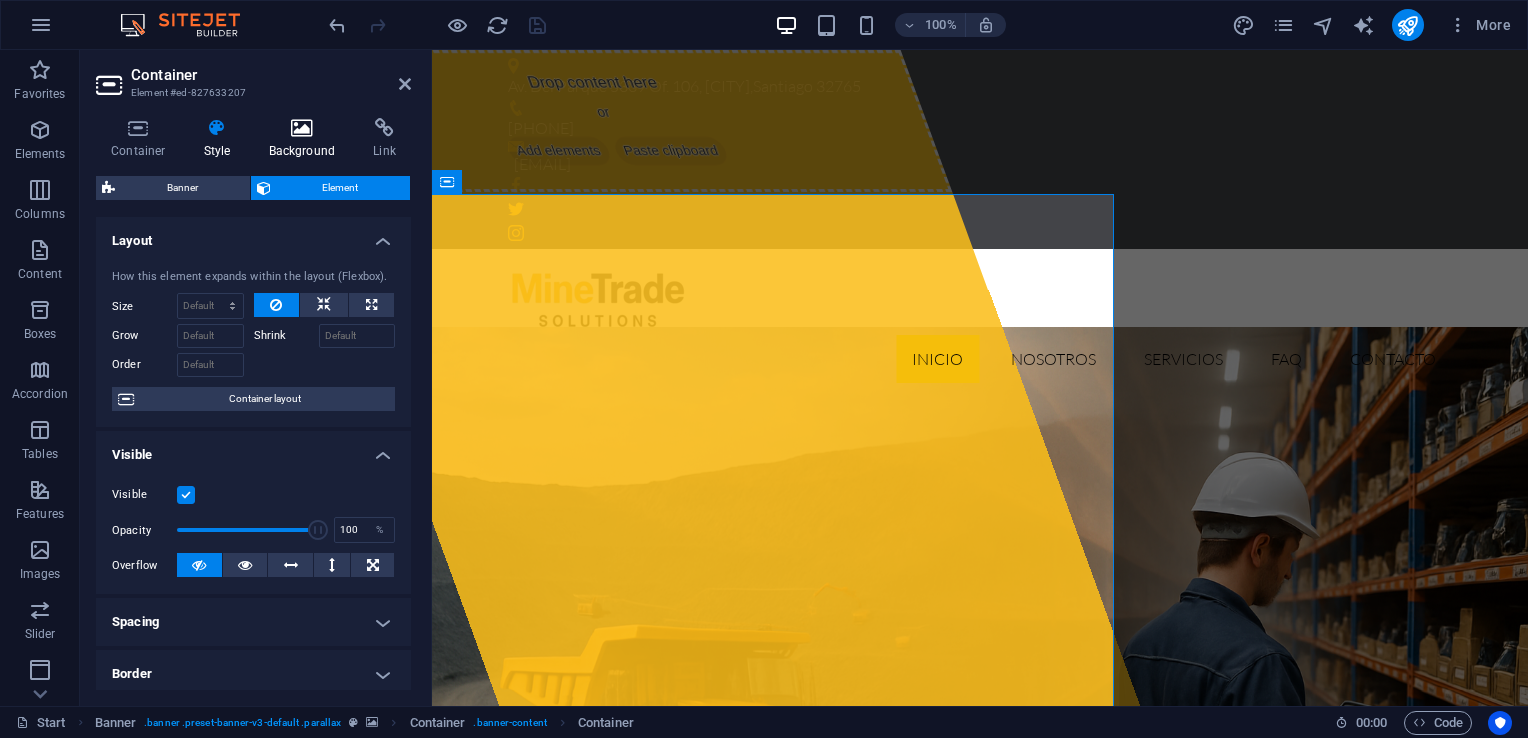 click on "Background" at bounding box center [306, 139] 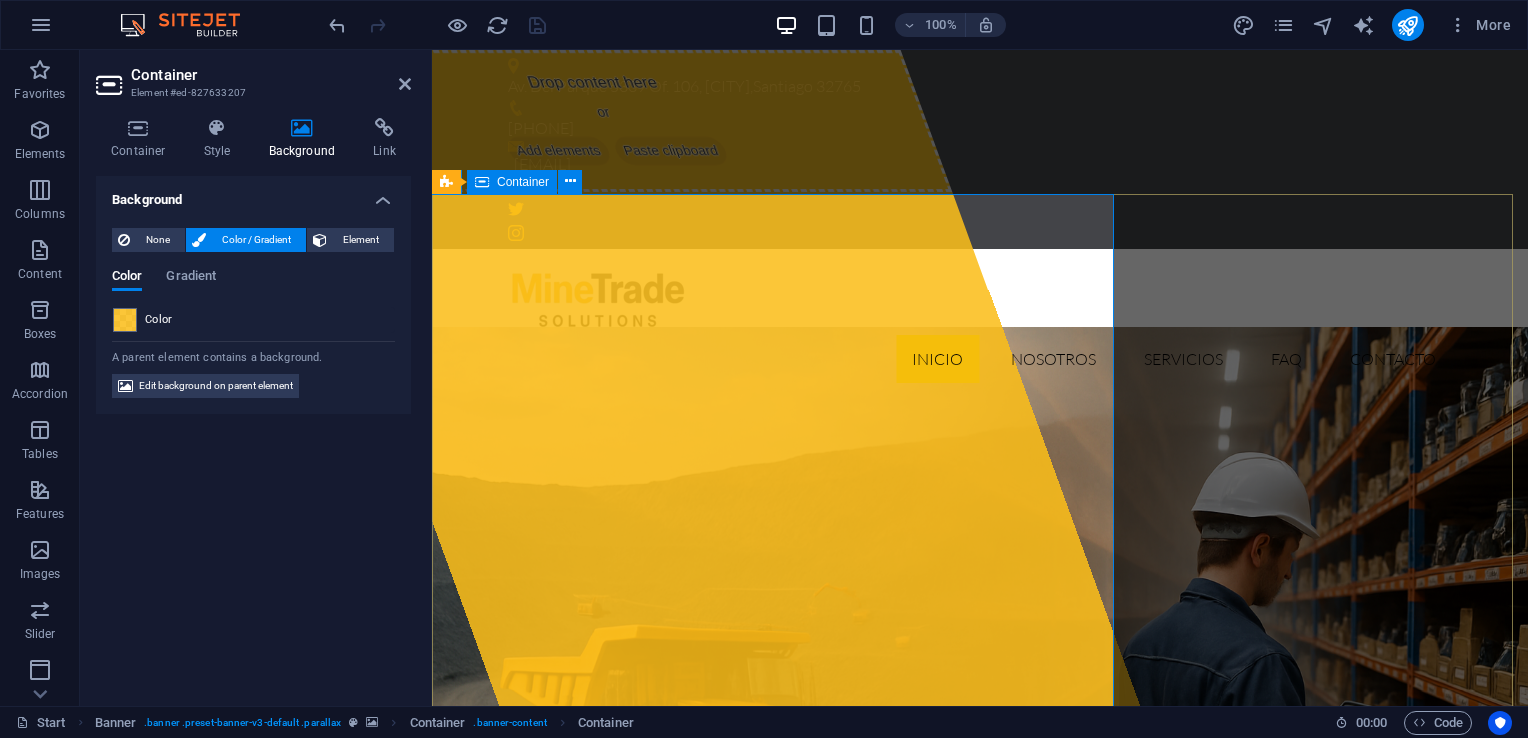 click on "Drop content here or  Add elements  Paste clipboard MineTrade Solutions Nacemos con la convicción de ser un socio clave para nuestros clientes, aportando valor real a través de un servicio ágil, personalizado y alineado a la exigencia del rubro  minero nacional e internacional. Leer más ver servicios" at bounding box center (980, 1195) 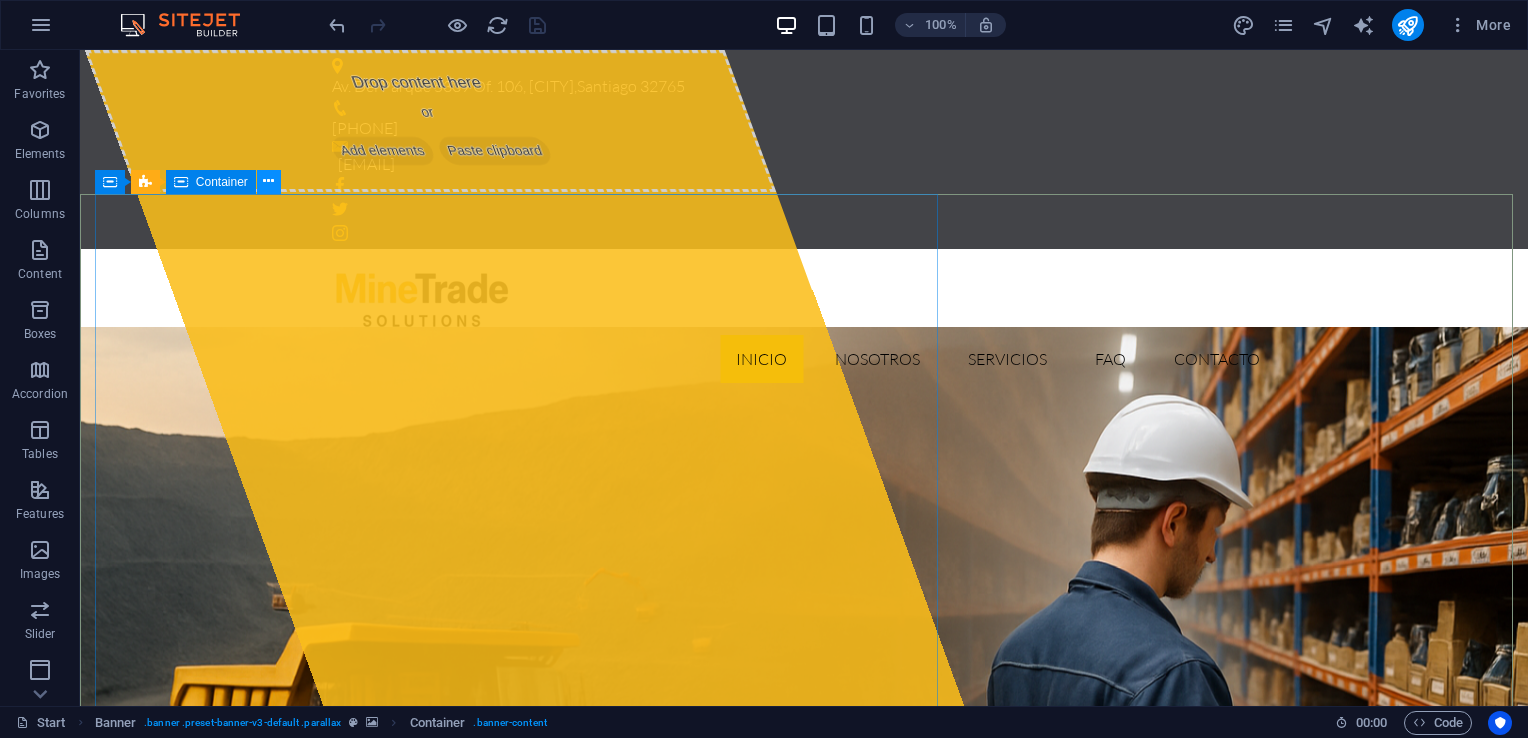 click at bounding box center (269, 182) 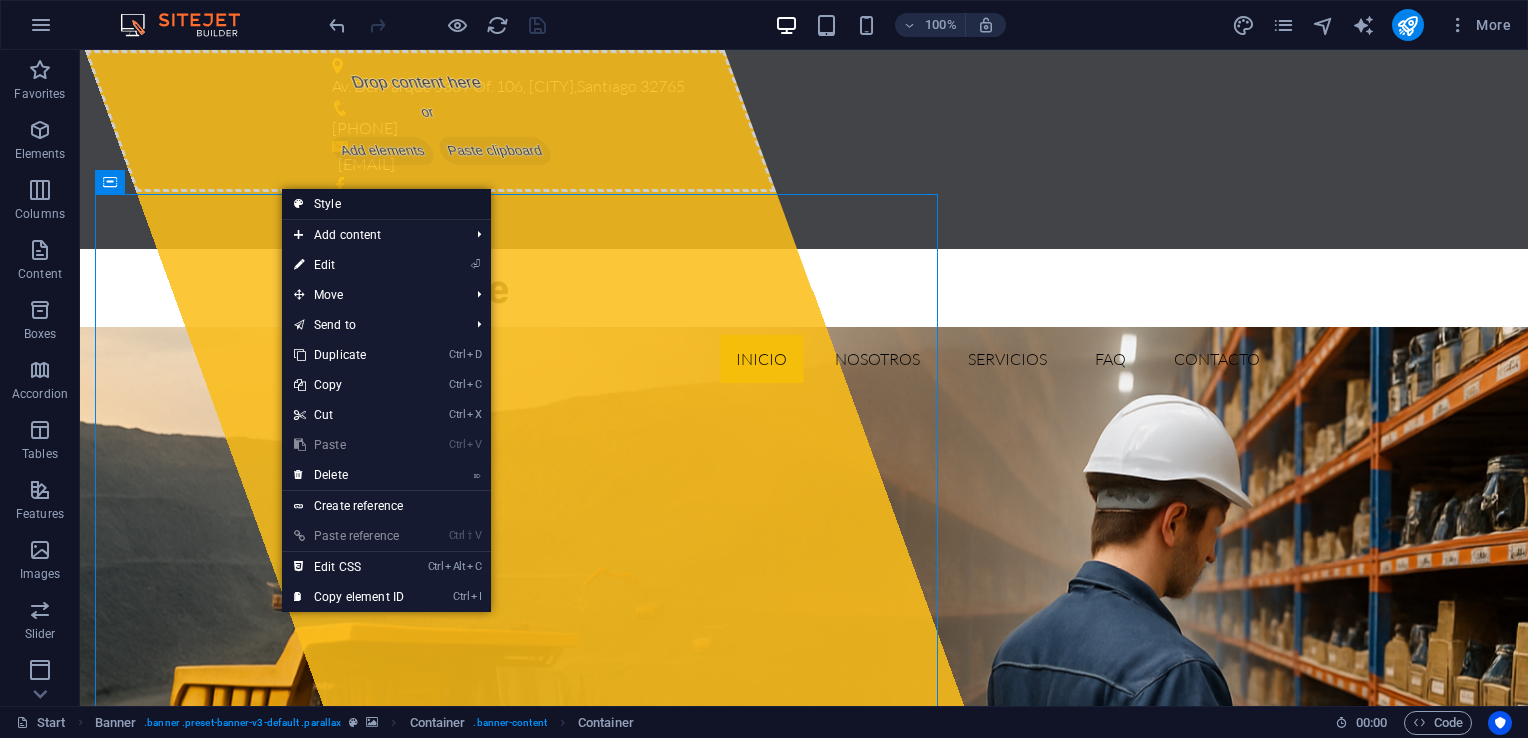 click on "Style" at bounding box center [386, 204] 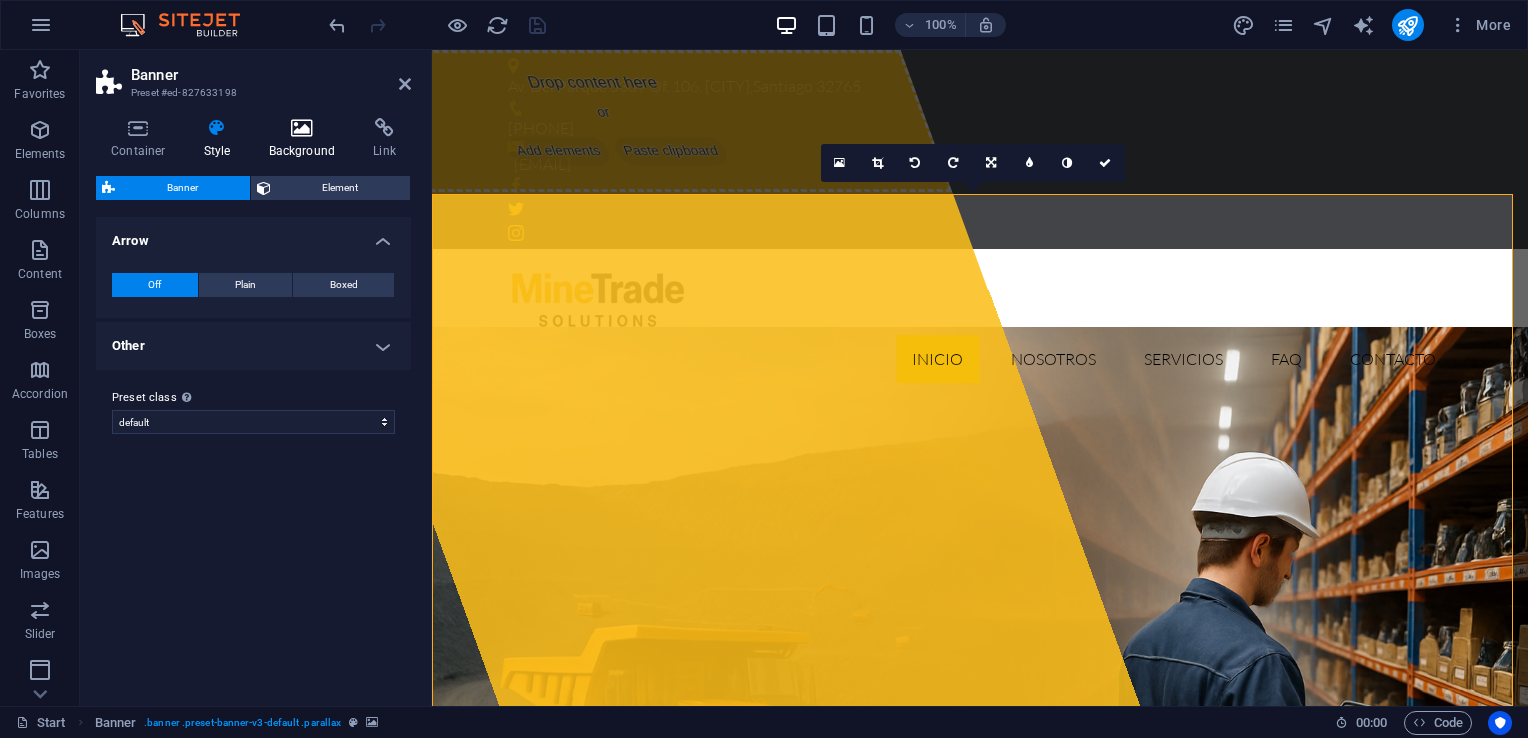 click on "Background" at bounding box center (306, 139) 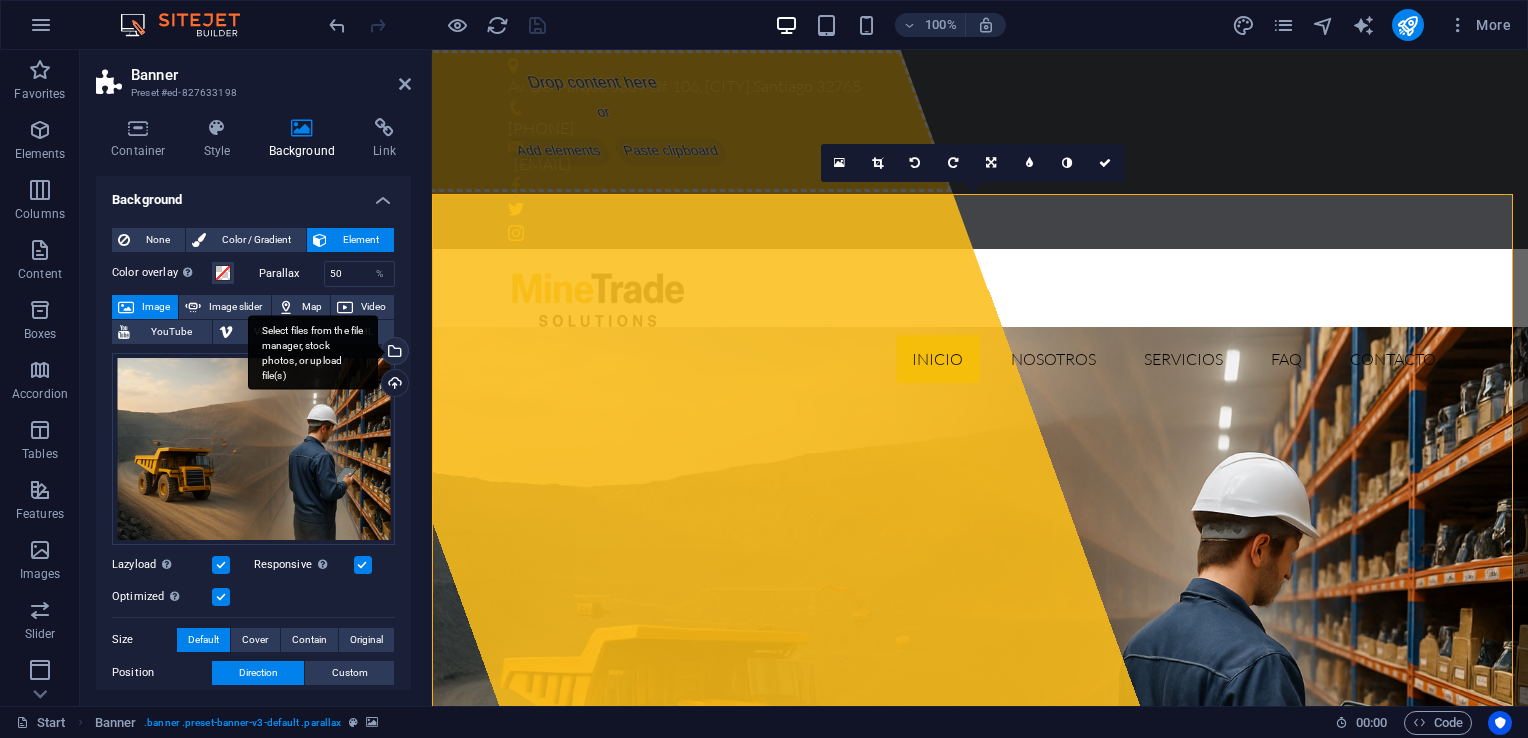 click on "Select files from the file manager, stock photos, or upload file(s)" at bounding box center [393, 353] 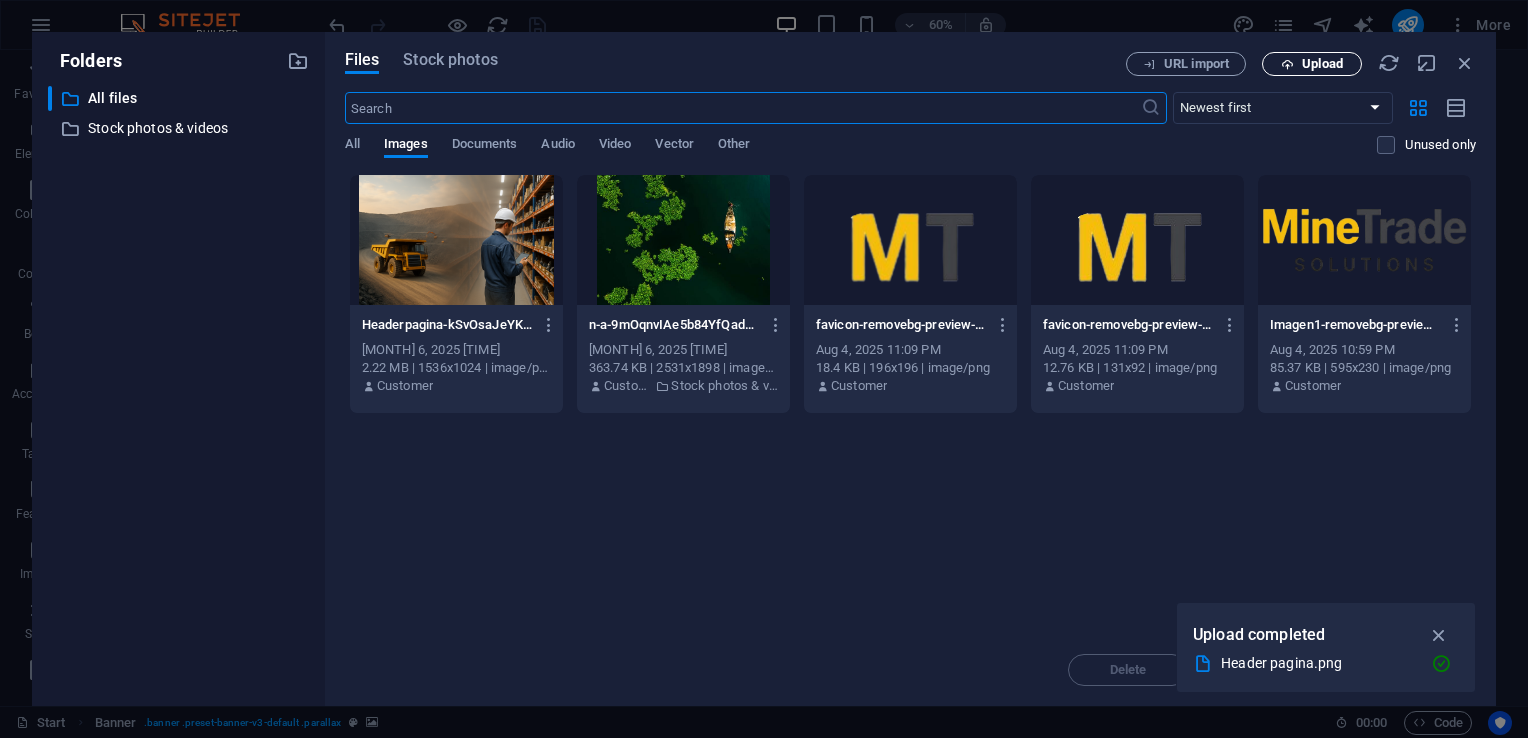 click on "Upload" at bounding box center (1322, 64) 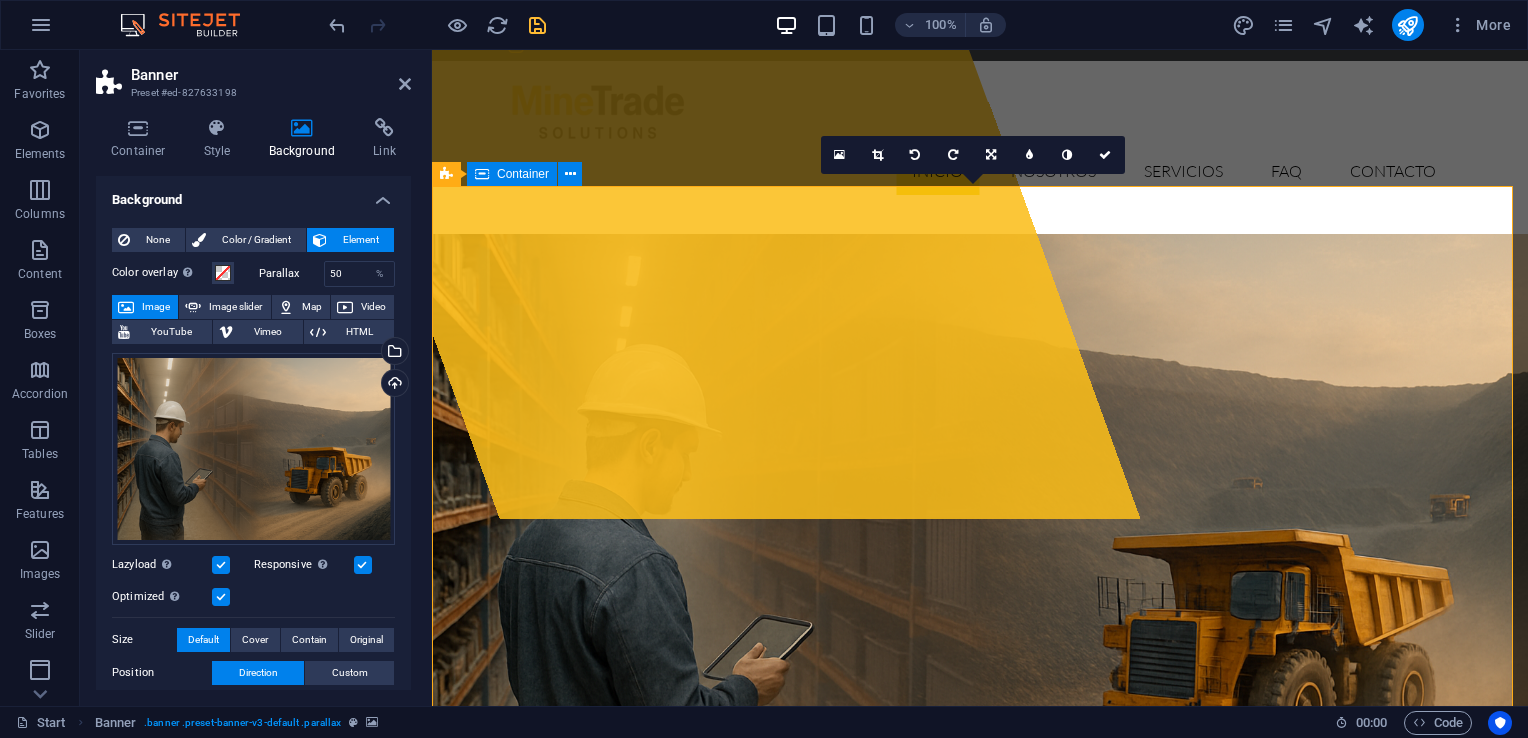 scroll, scrollTop: 200, scrollLeft: 0, axis: vertical 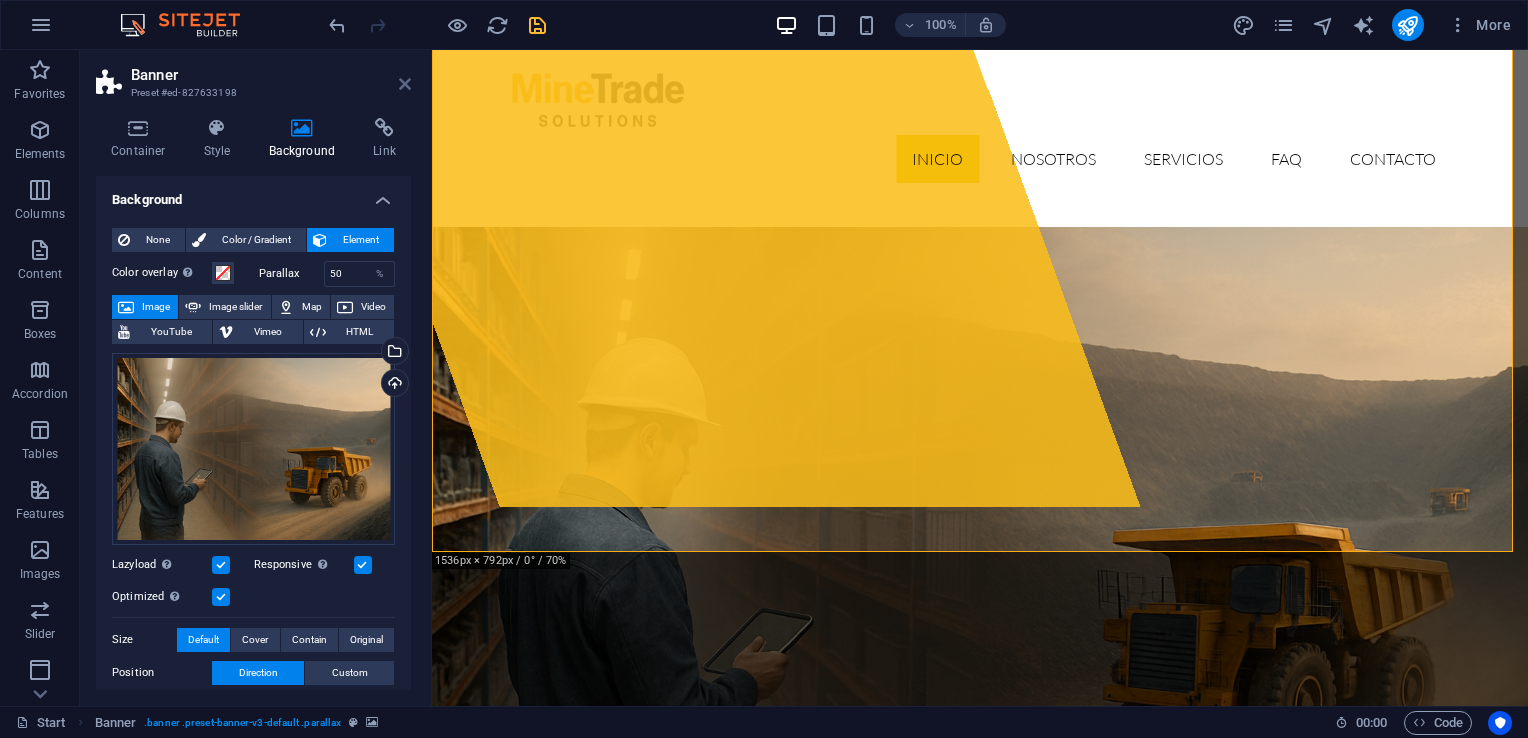 click at bounding box center (405, 84) 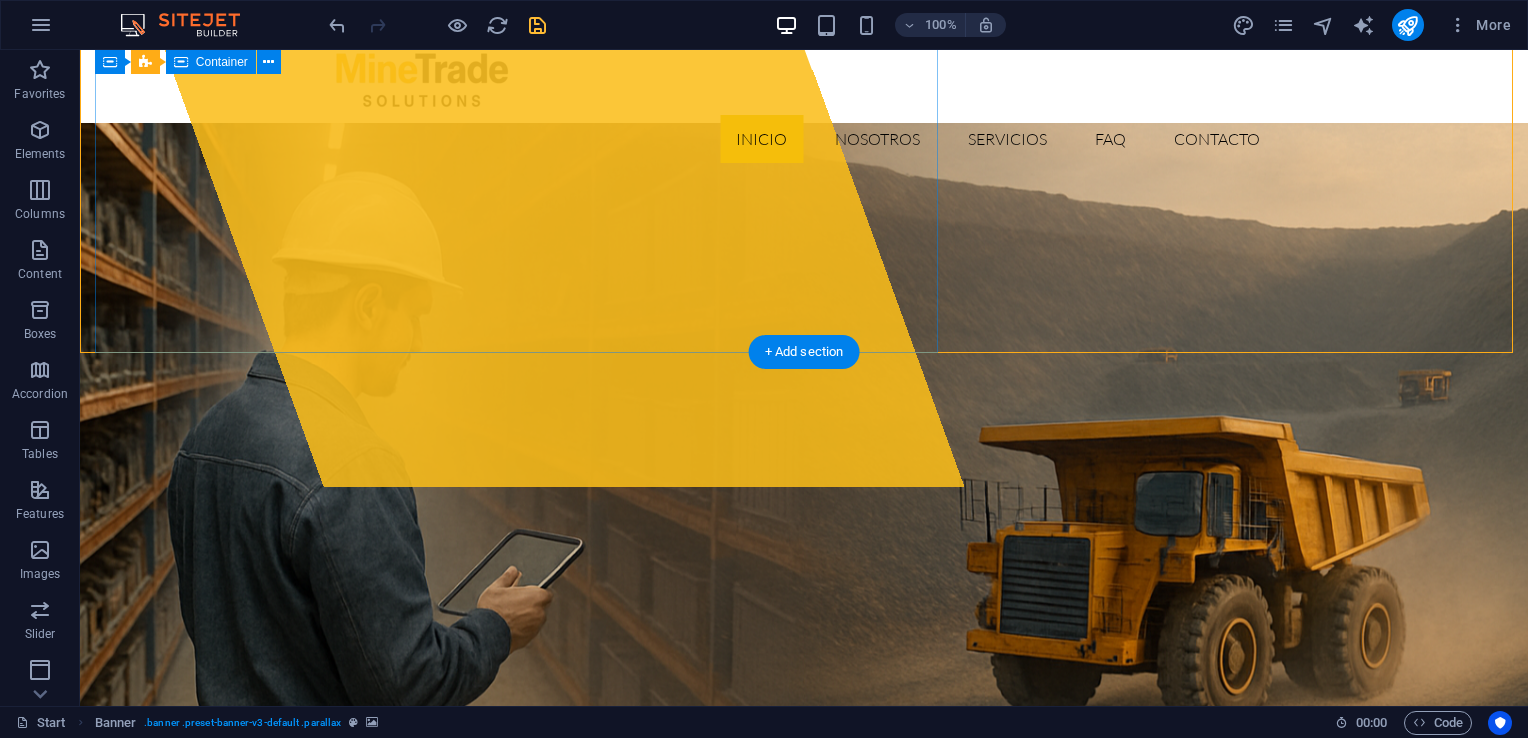 scroll, scrollTop: 0, scrollLeft: 0, axis: both 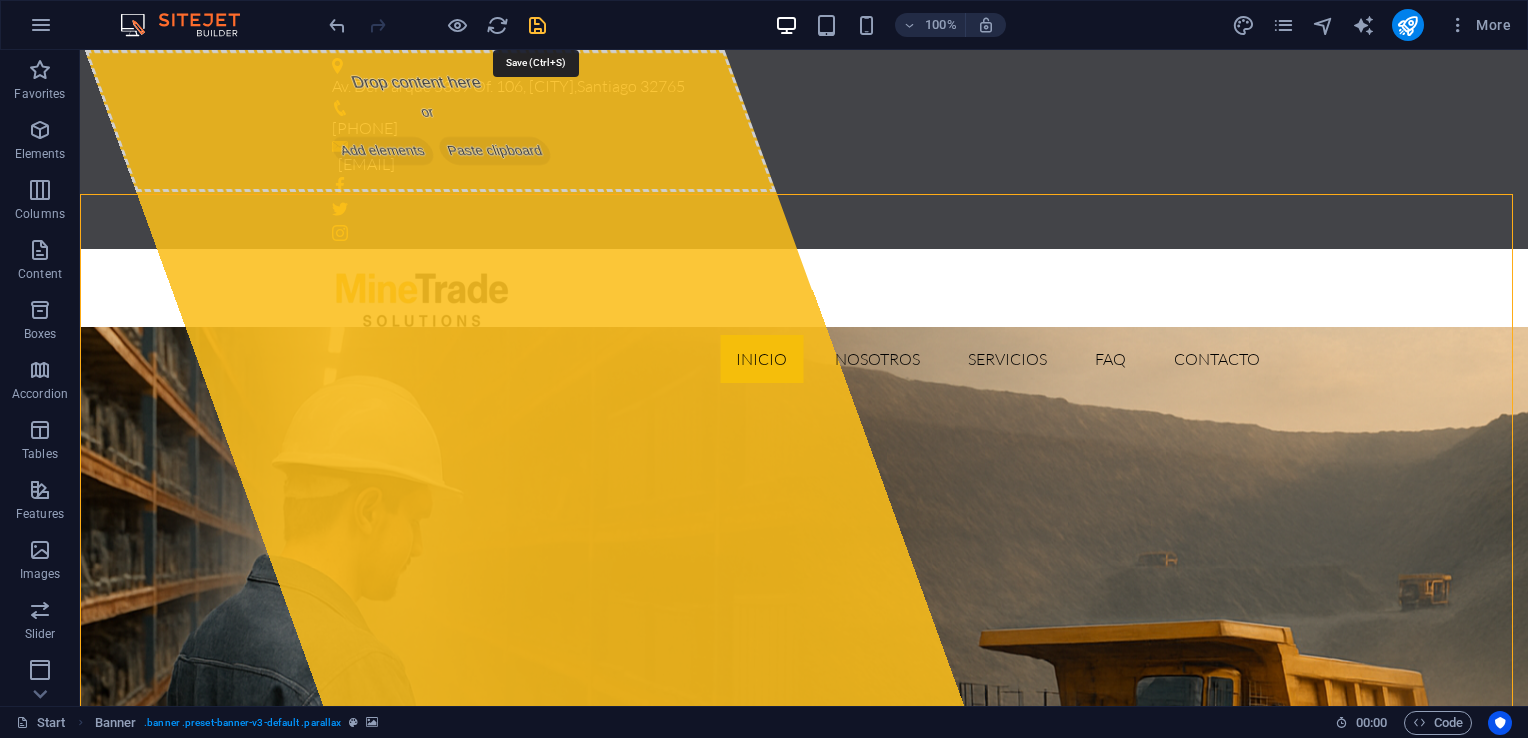 click at bounding box center [537, 25] 